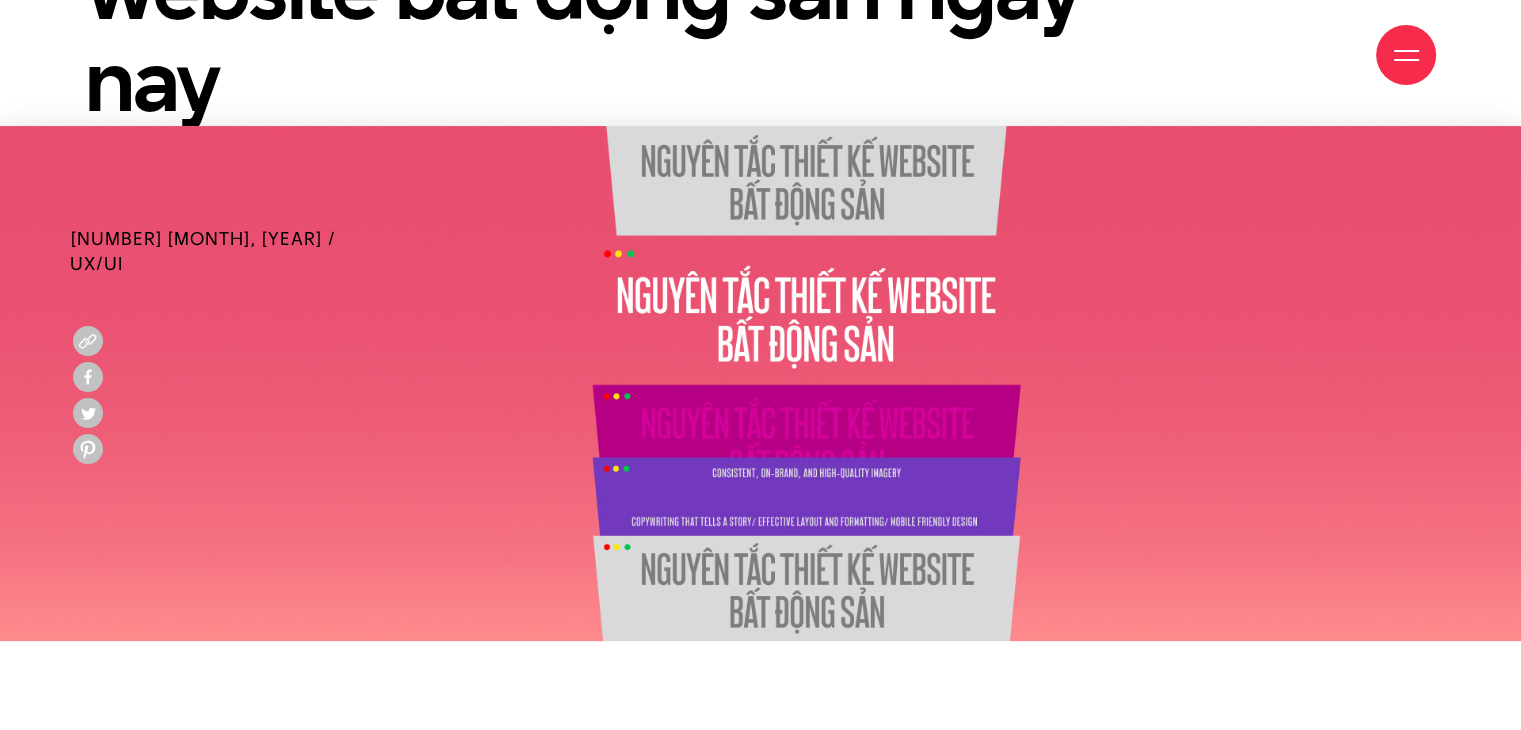 scroll, scrollTop: 500, scrollLeft: 0, axis: vertical 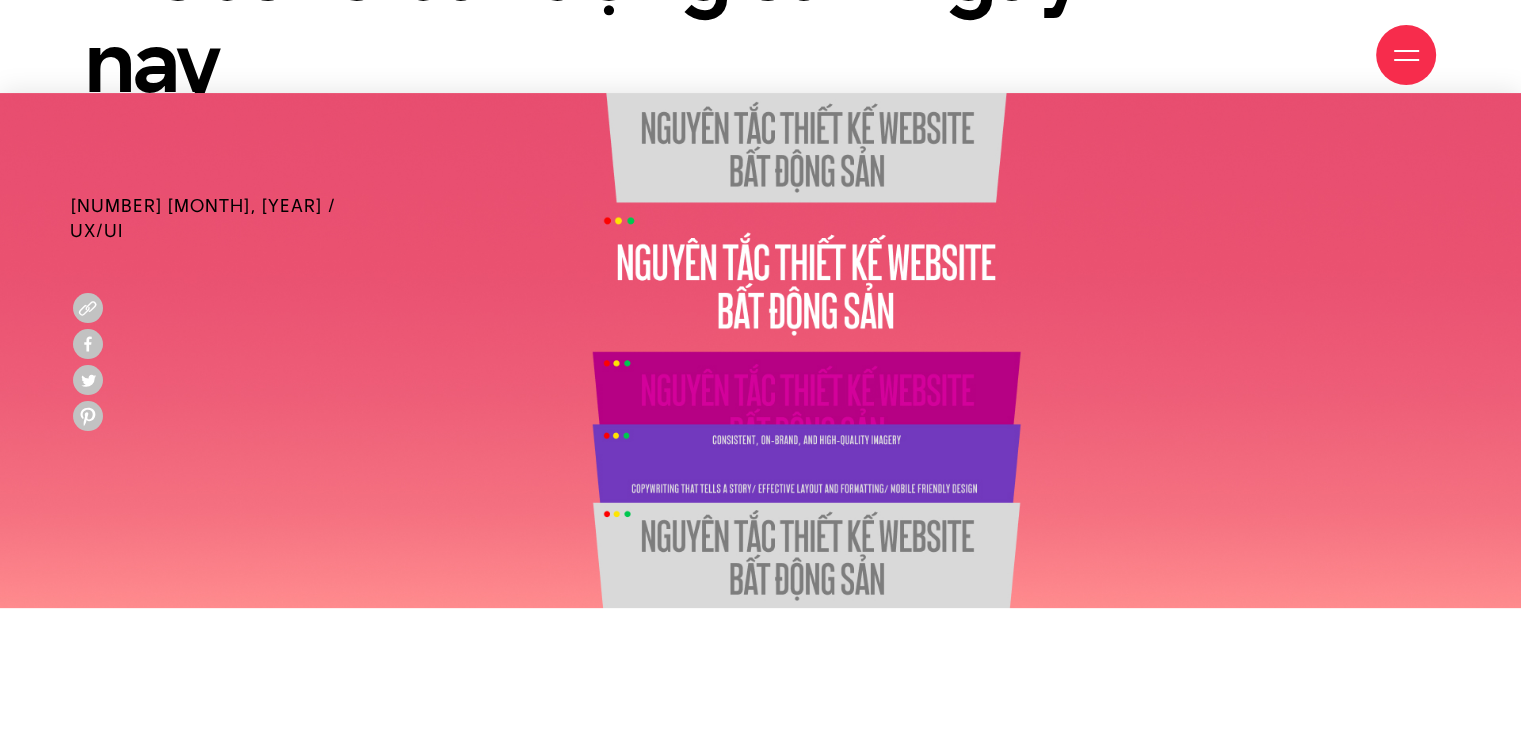 drag, startPoint x: 807, startPoint y: 279, endPoint x: 852, endPoint y: 349, distance: 83.21658 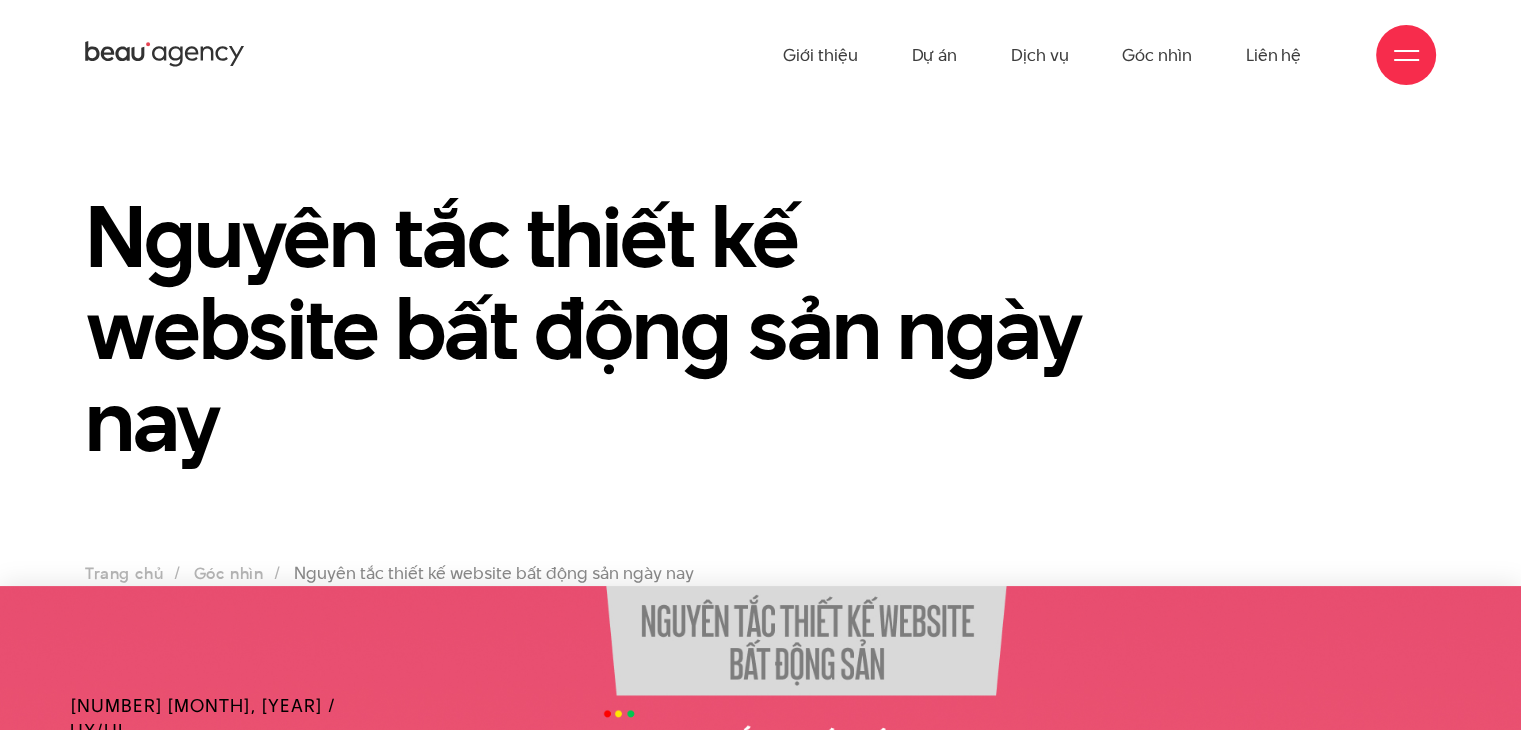scroll, scrollTop: 0, scrollLeft: 0, axis: both 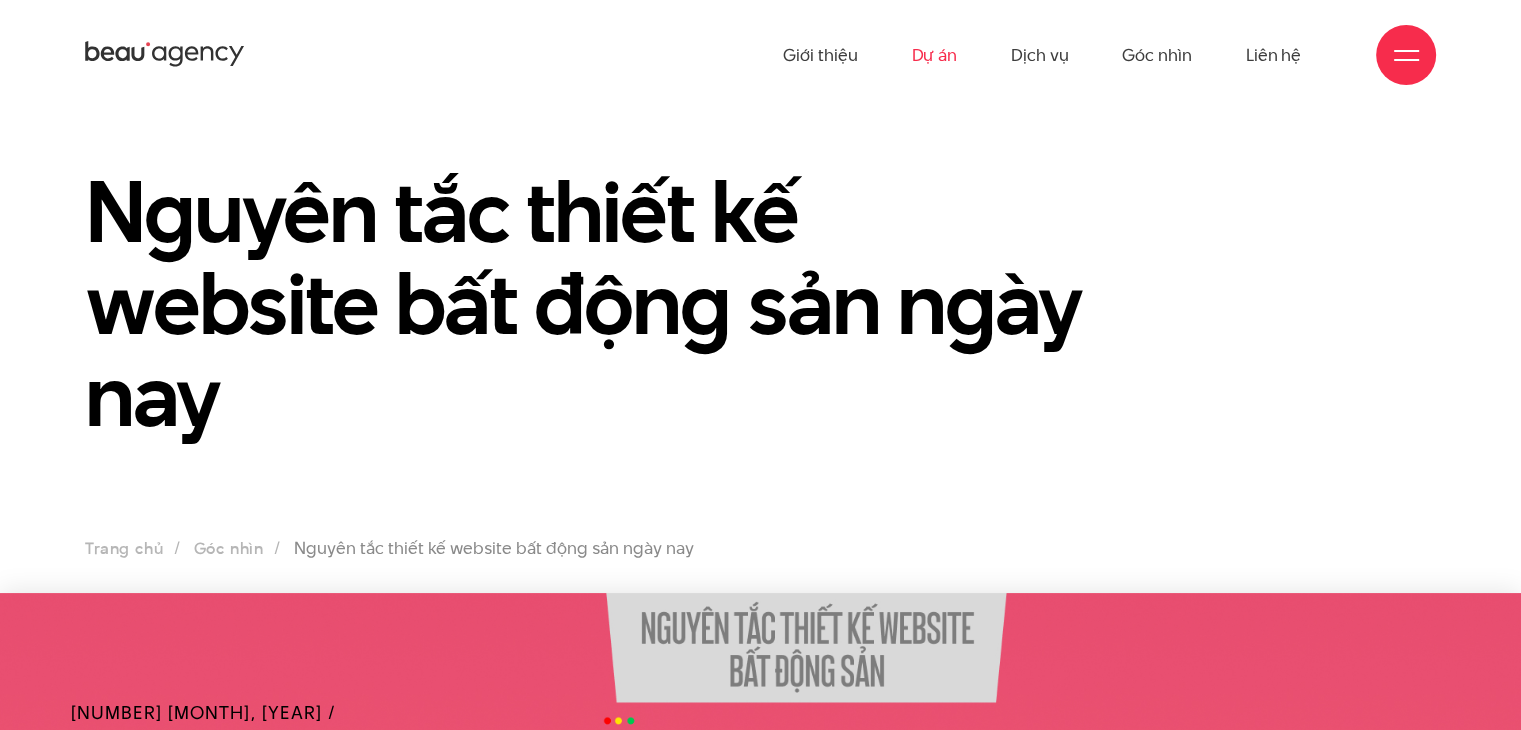 click on "Dự án" at bounding box center (934, 55) 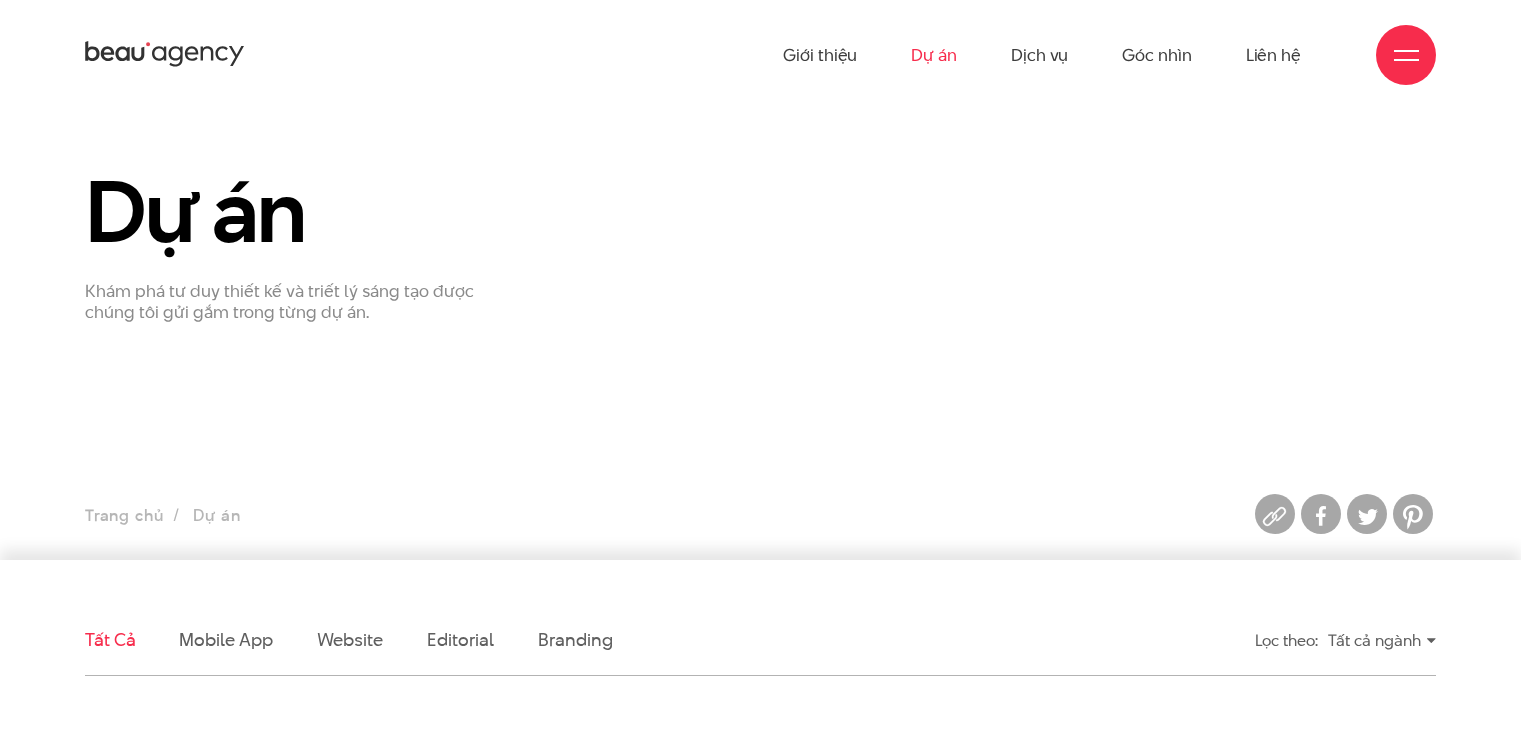 scroll, scrollTop: 0, scrollLeft: 0, axis: both 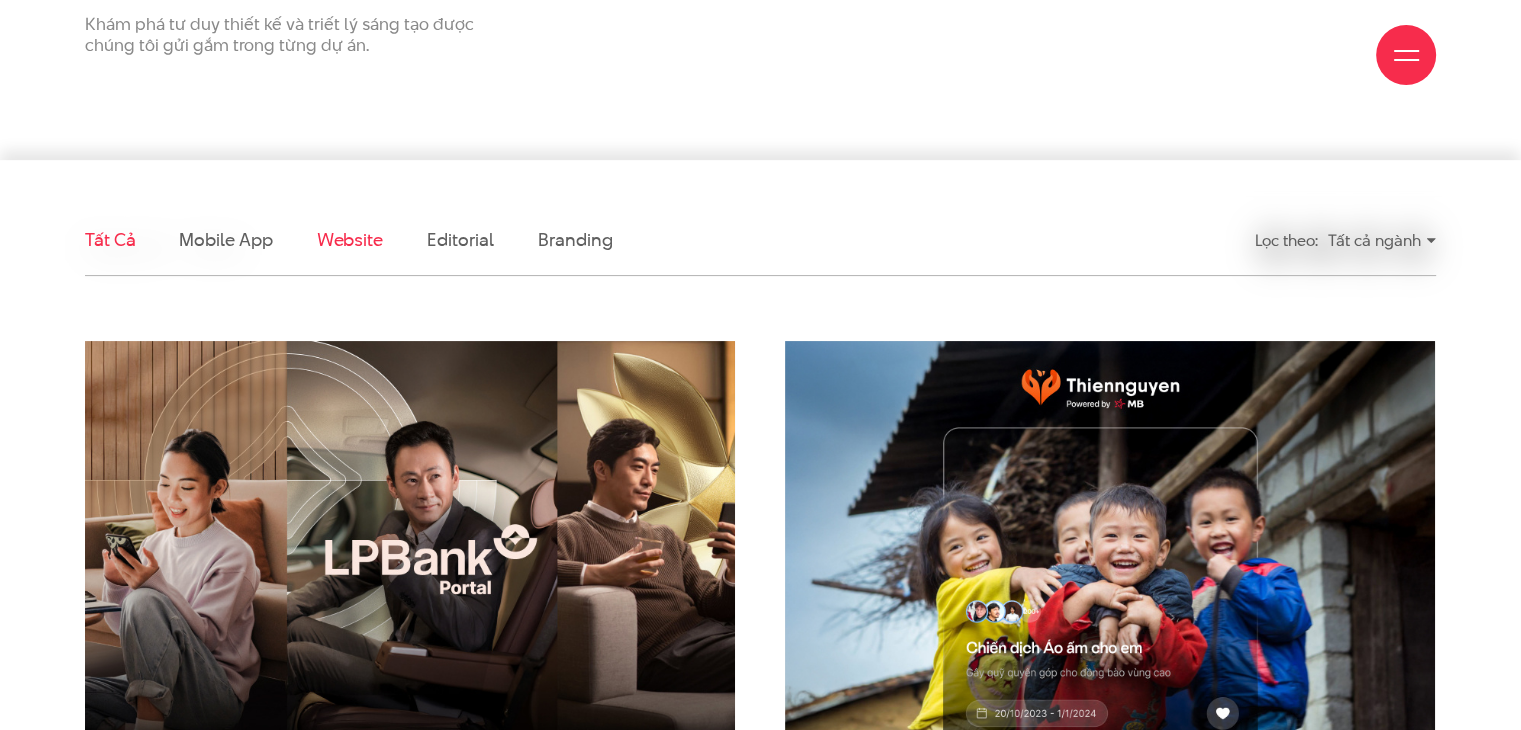 click on "Website" at bounding box center [350, 239] 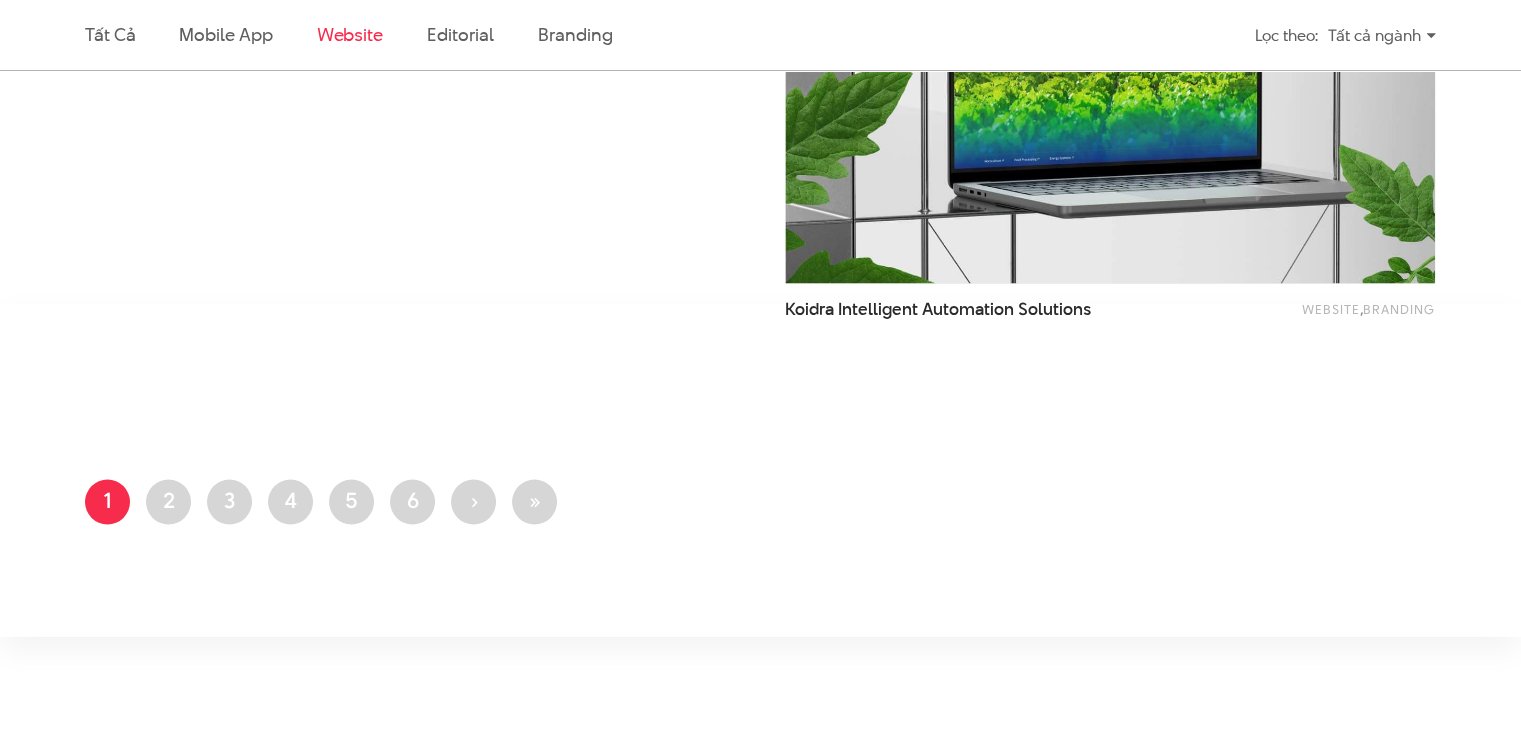 scroll, scrollTop: 3304, scrollLeft: 0, axis: vertical 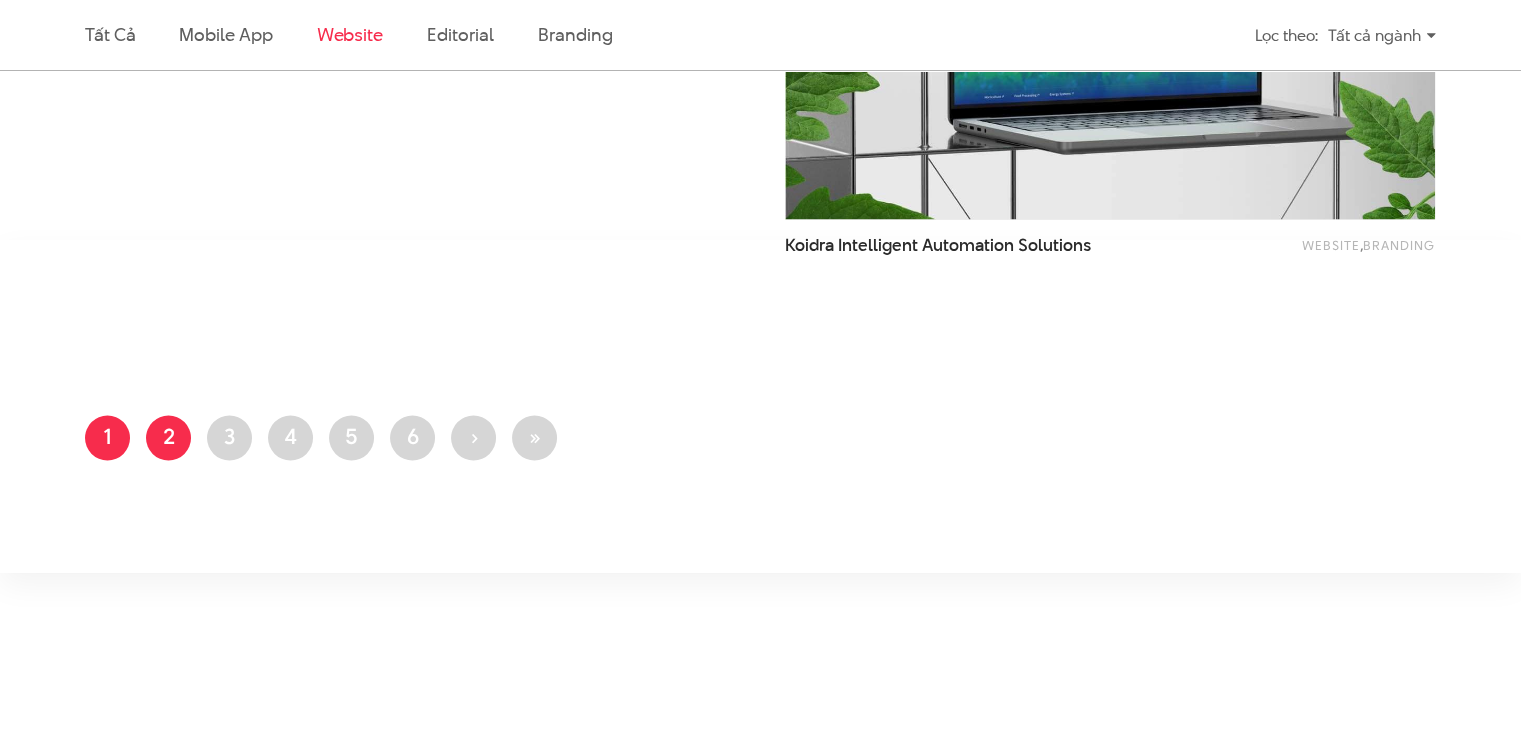 click on "Trang
2" at bounding box center (168, 437) 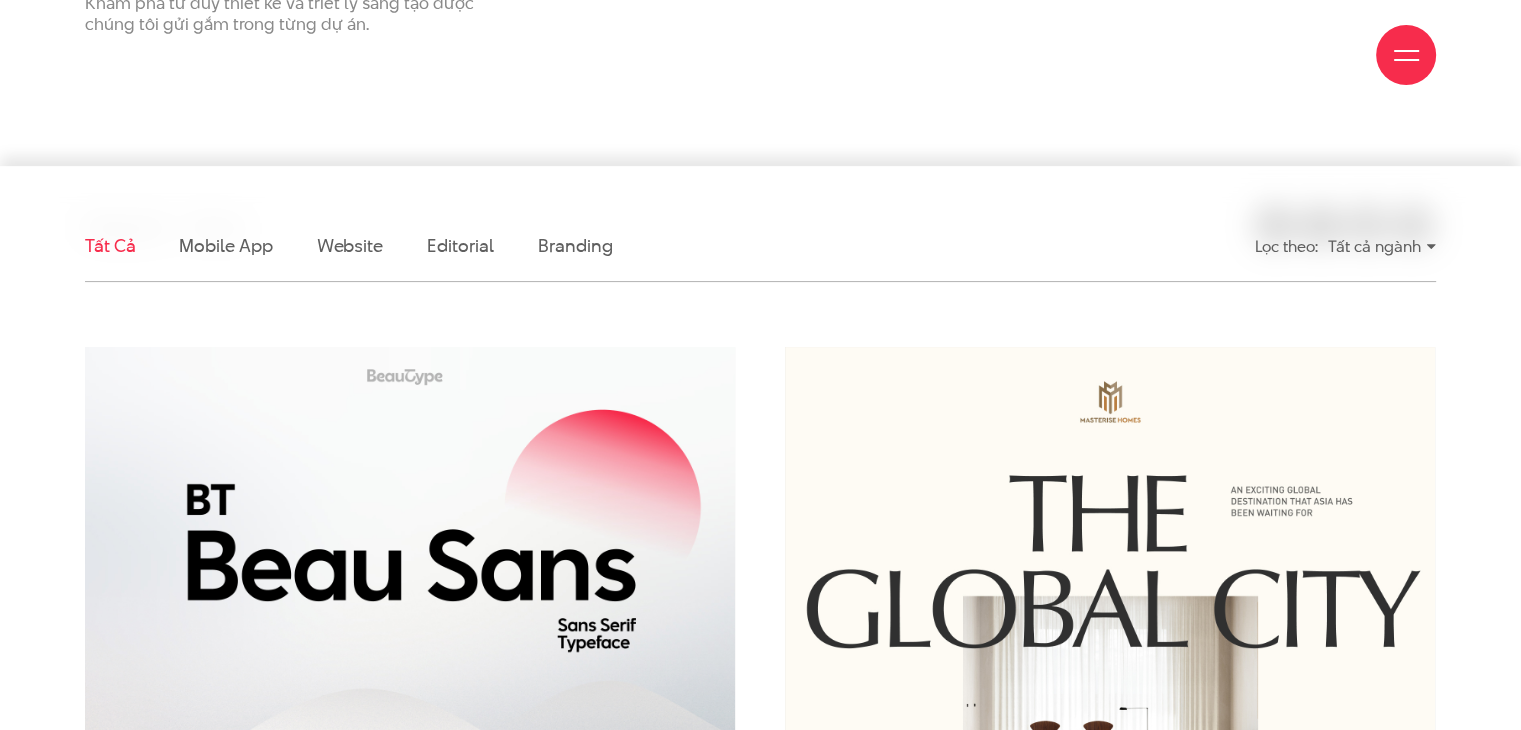 scroll, scrollTop: 400, scrollLeft: 0, axis: vertical 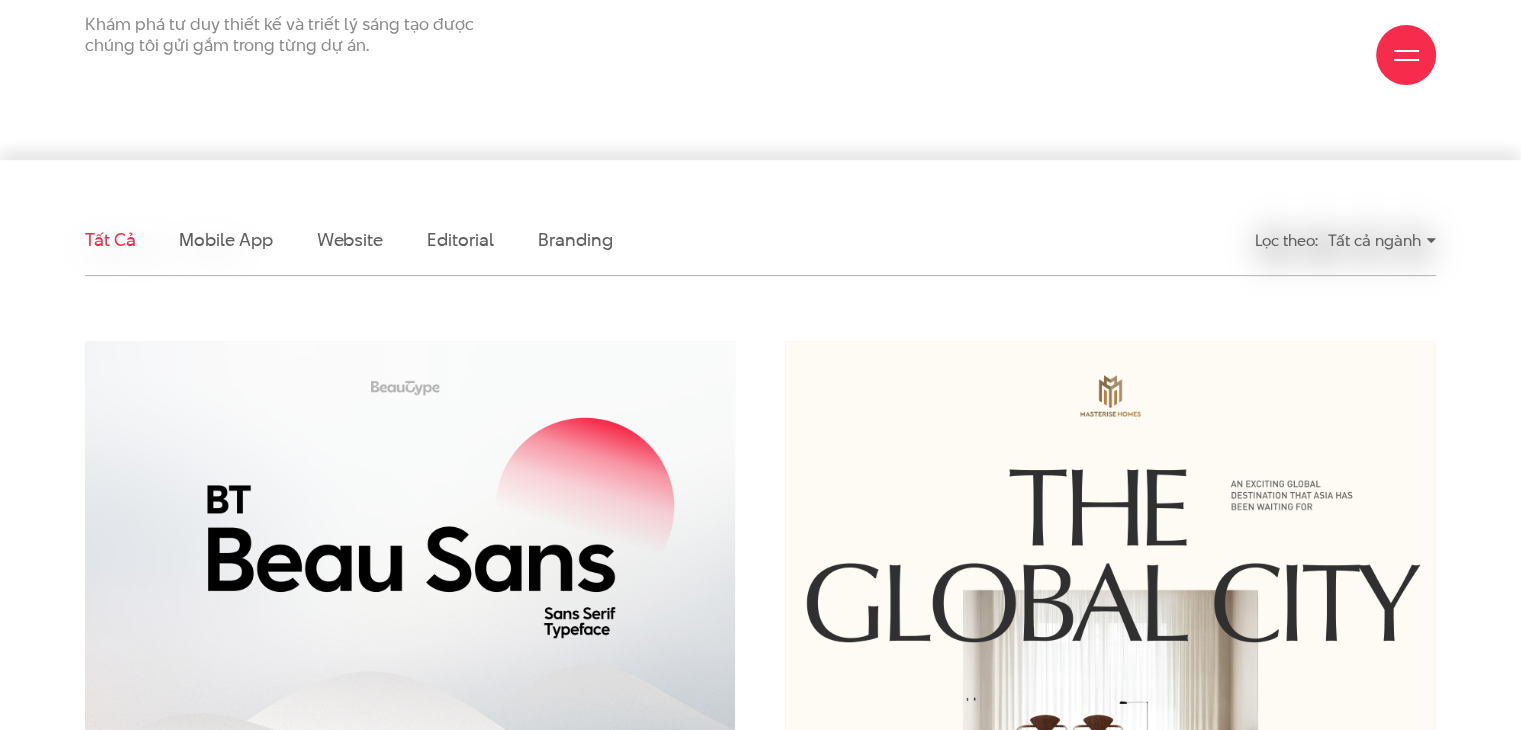 click on "Tất cả ngành" at bounding box center [1382, 240] 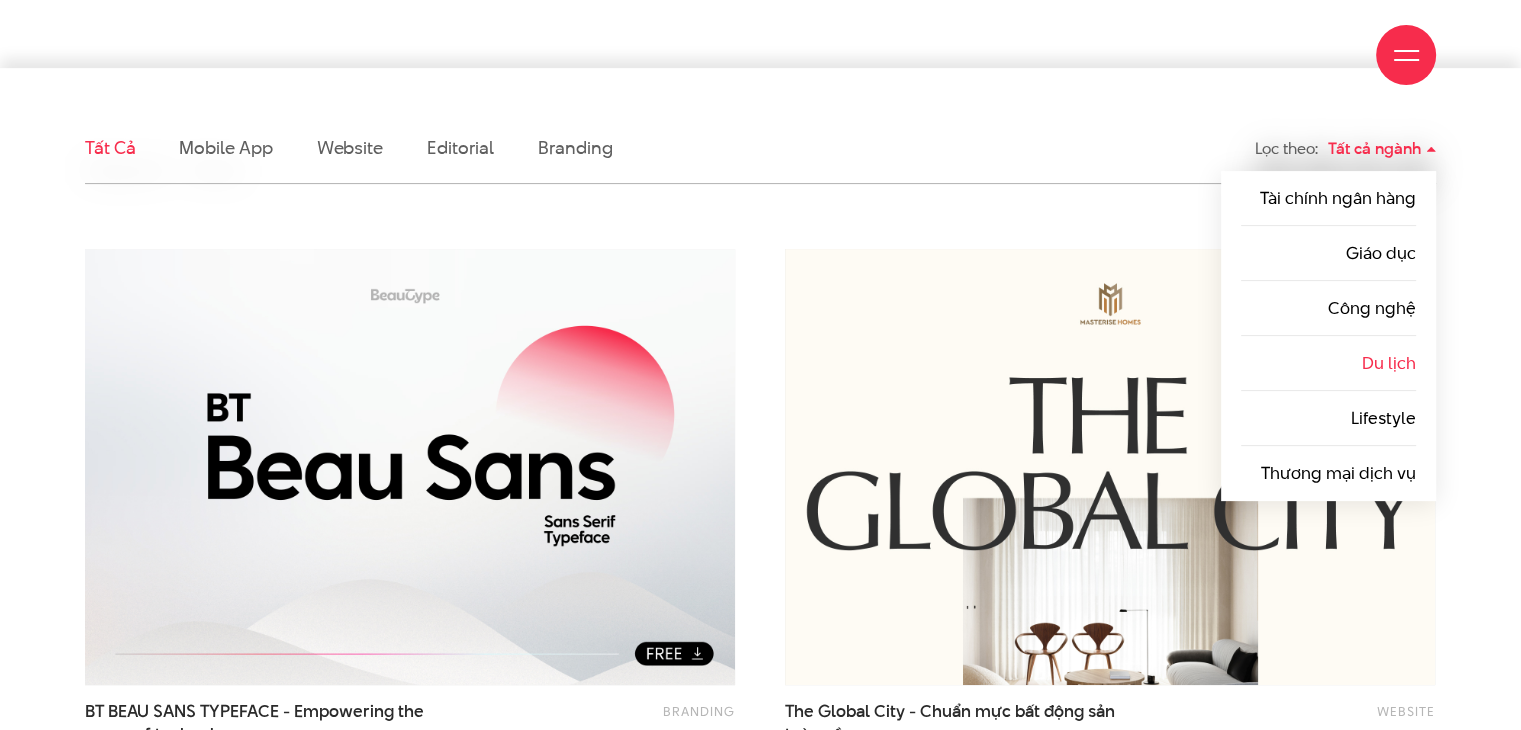 scroll, scrollTop: 500, scrollLeft: 0, axis: vertical 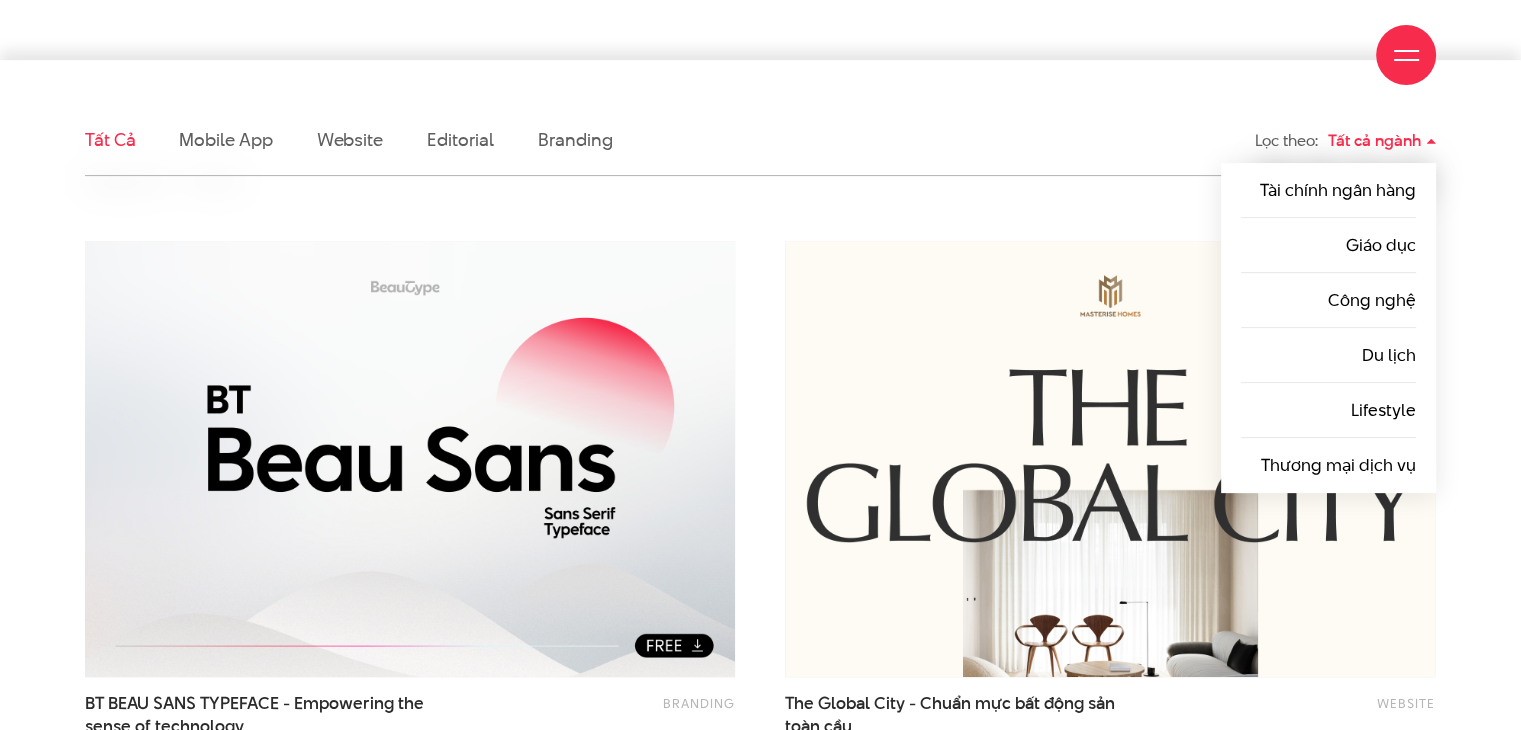 click on "Tất cả
Mobile app
Website
Editorial
Branding
Lọc theo:
Tất cả ngành
Tất cả ngành
Tài chính ngân hàng
Giáo dục
Công nghệ
Du lịch
Lifestyle
Thương mại dịch vụ" at bounding box center [760, 140] 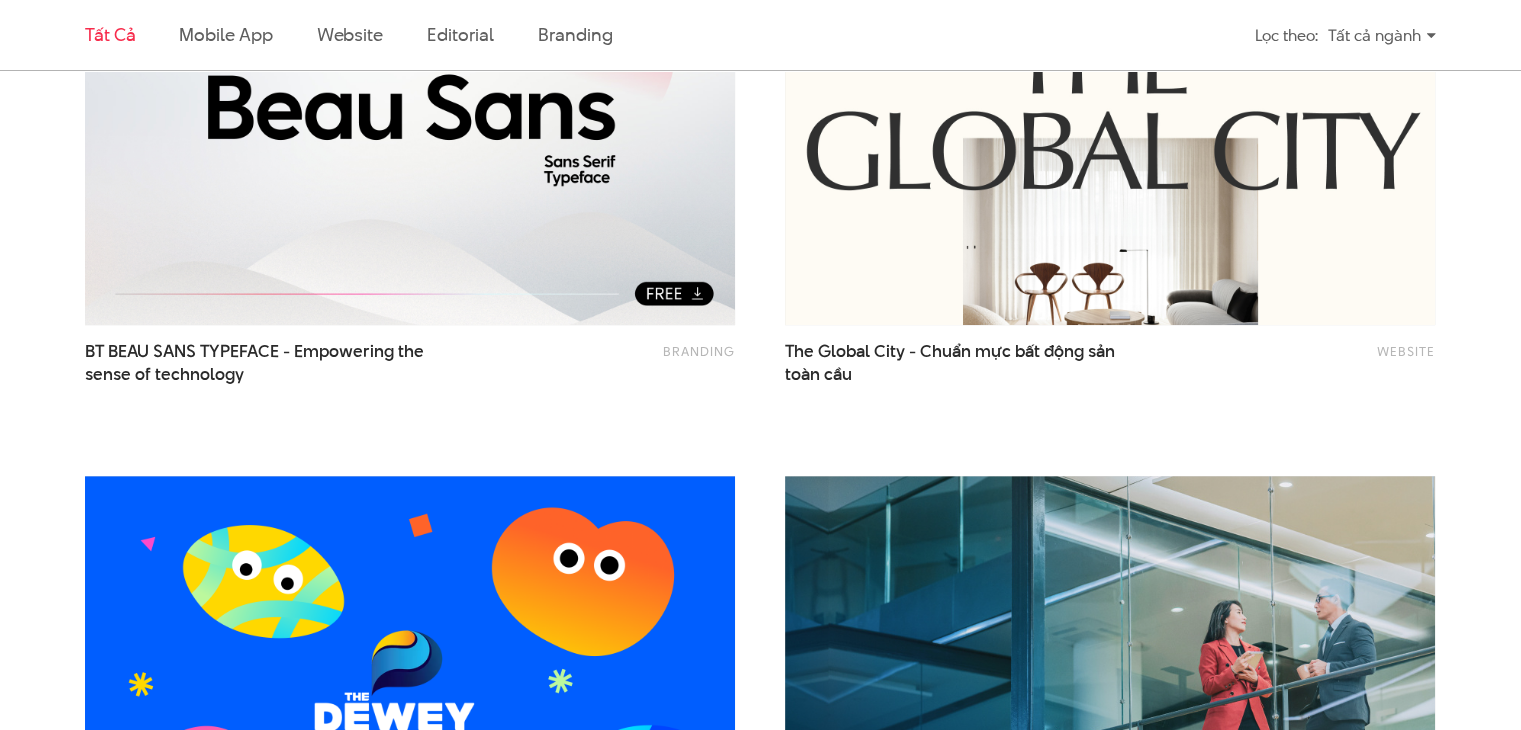scroll, scrollTop: 700, scrollLeft: 0, axis: vertical 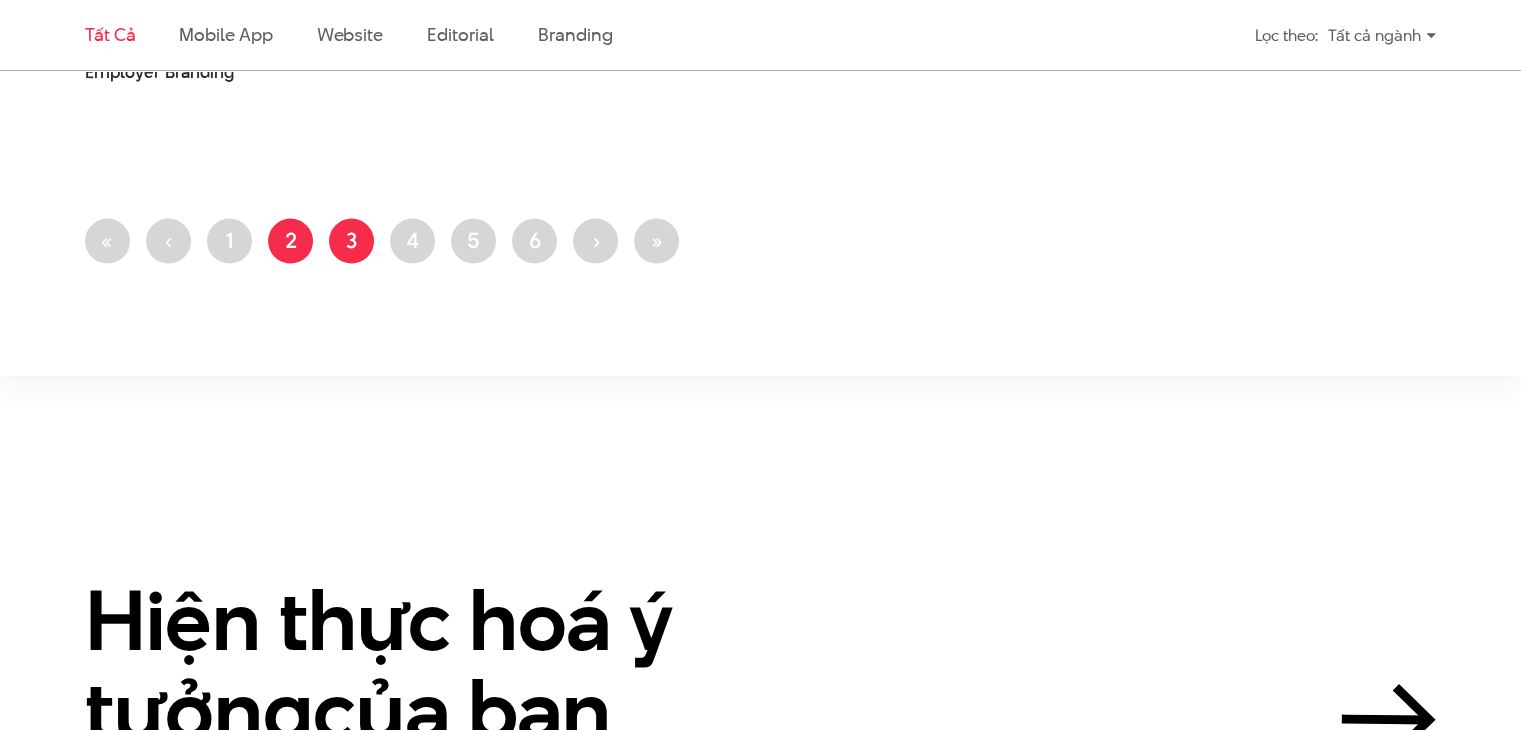 click on "Trang
3" at bounding box center [351, 241] 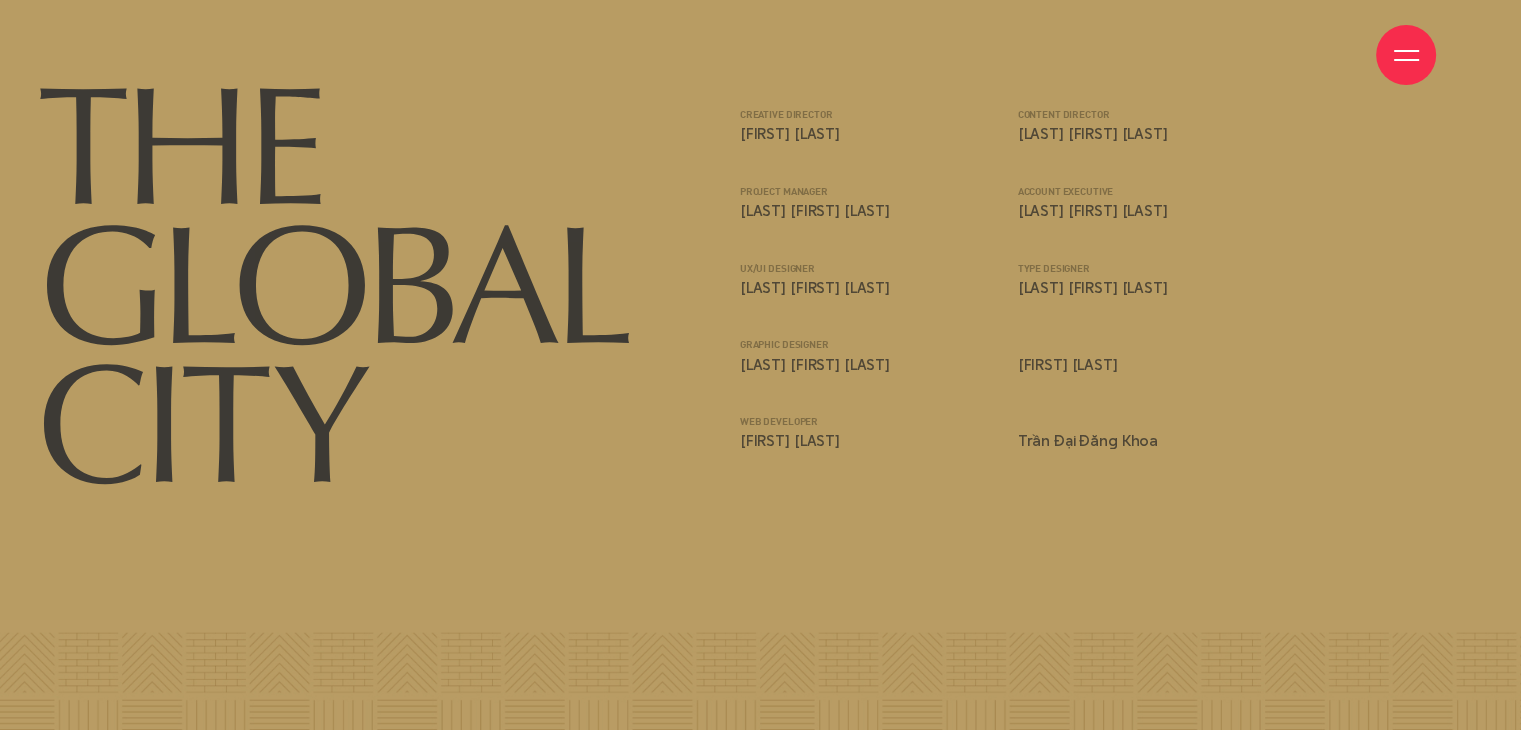 scroll, scrollTop: 21726, scrollLeft: 0, axis: vertical 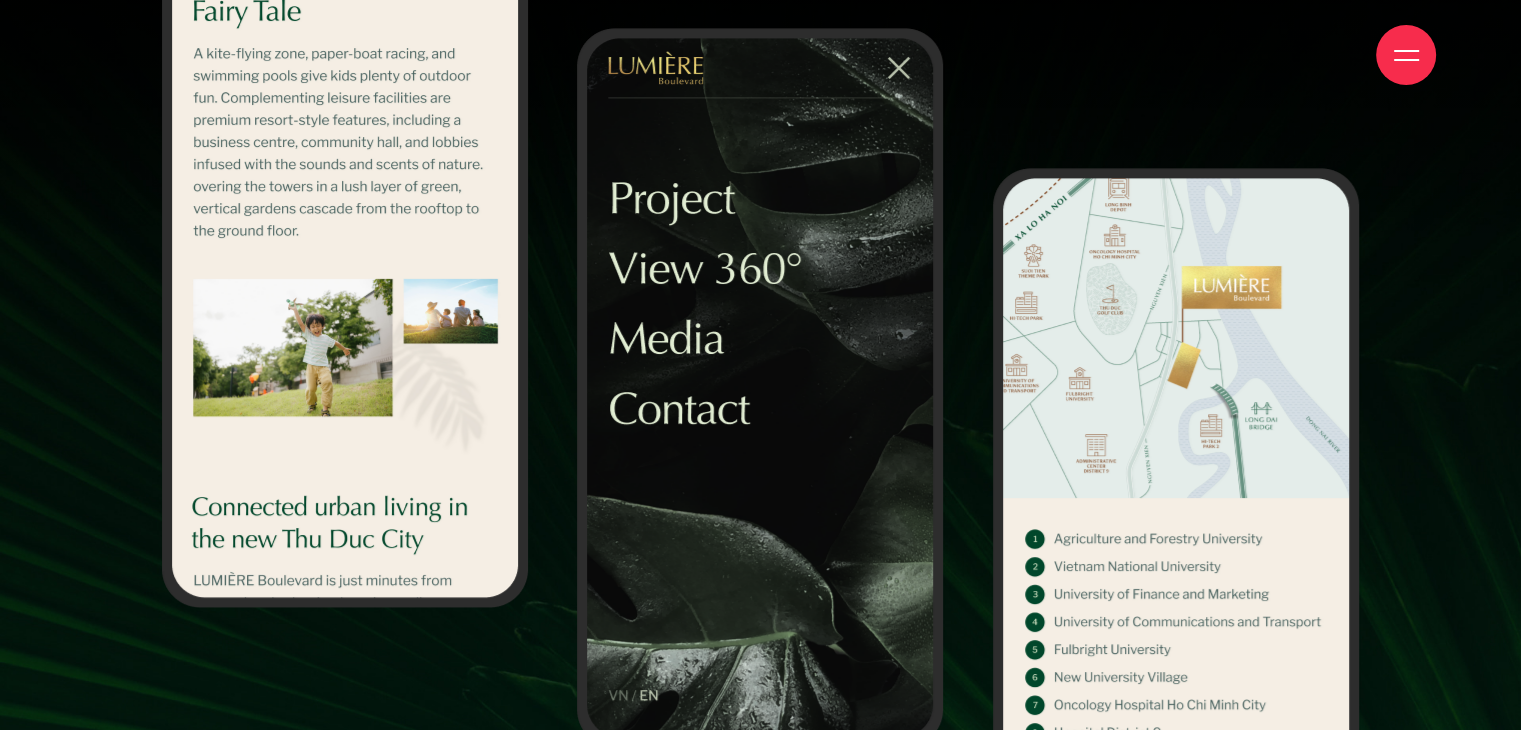 click at bounding box center [760, 388] 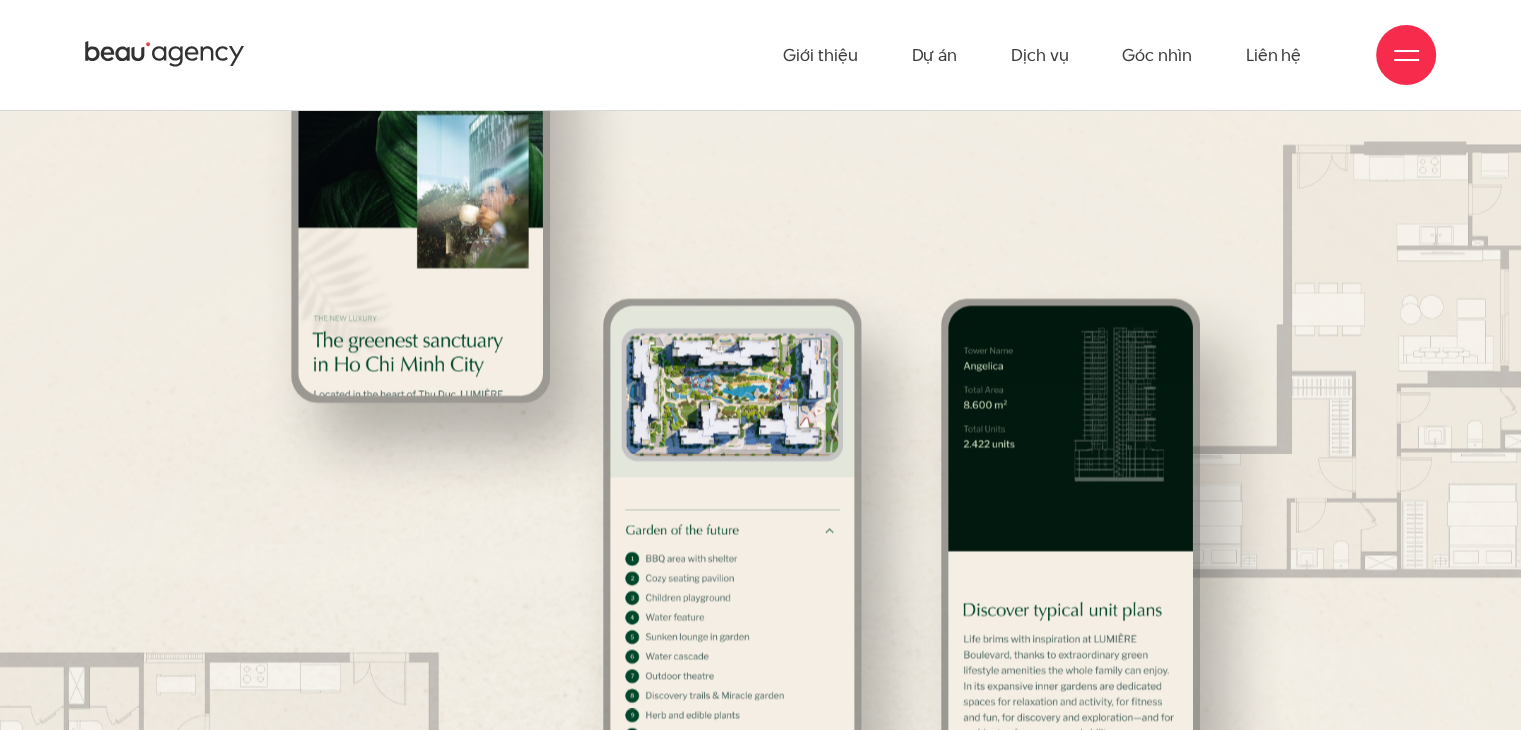 scroll, scrollTop: 18900, scrollLeft: 0, axis: vertical 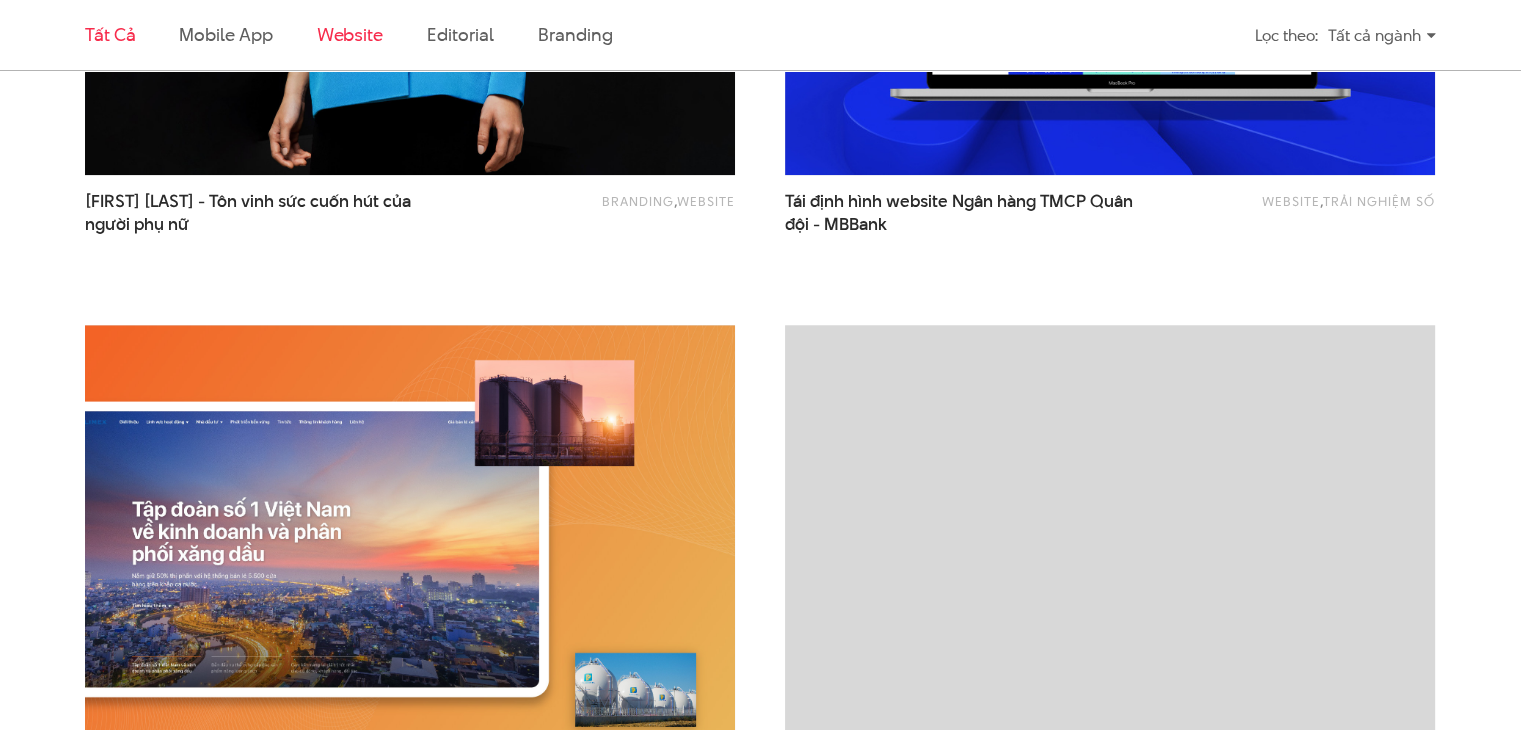 click on "Website" at bounding box center (350, 34) 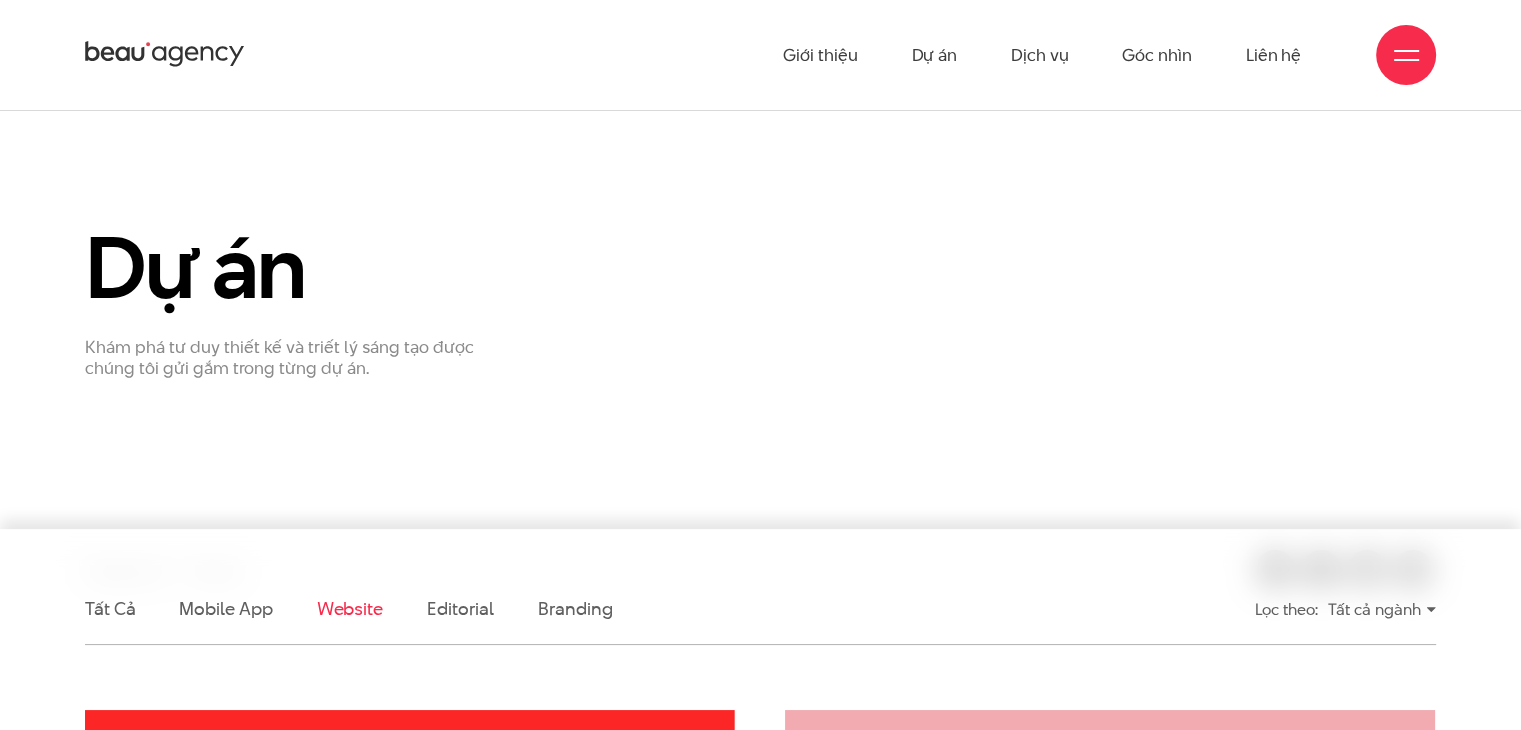 scroll, scrollTop: 0, scrollLeft: 0, axis: both 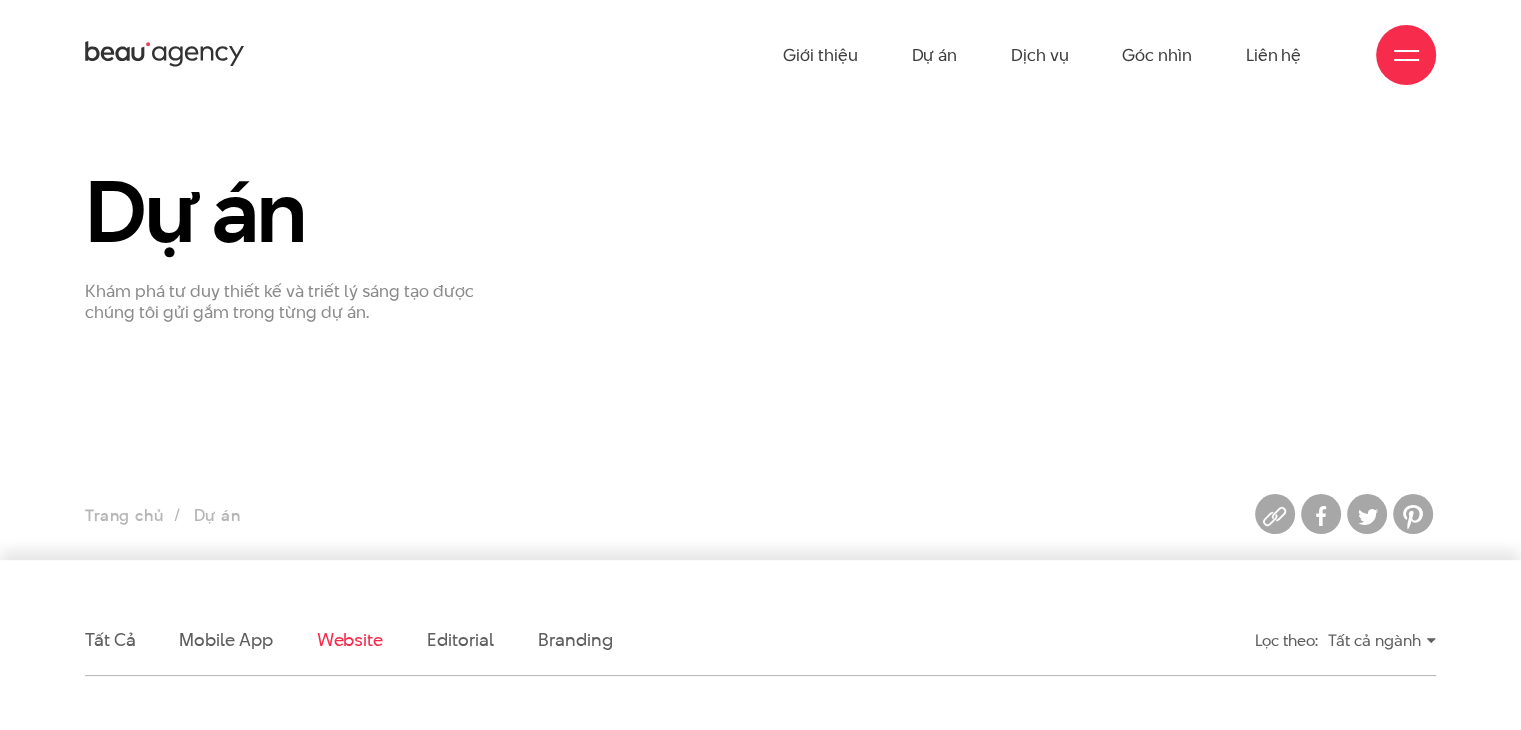 click on "Website" at bounding box center (350, 639) 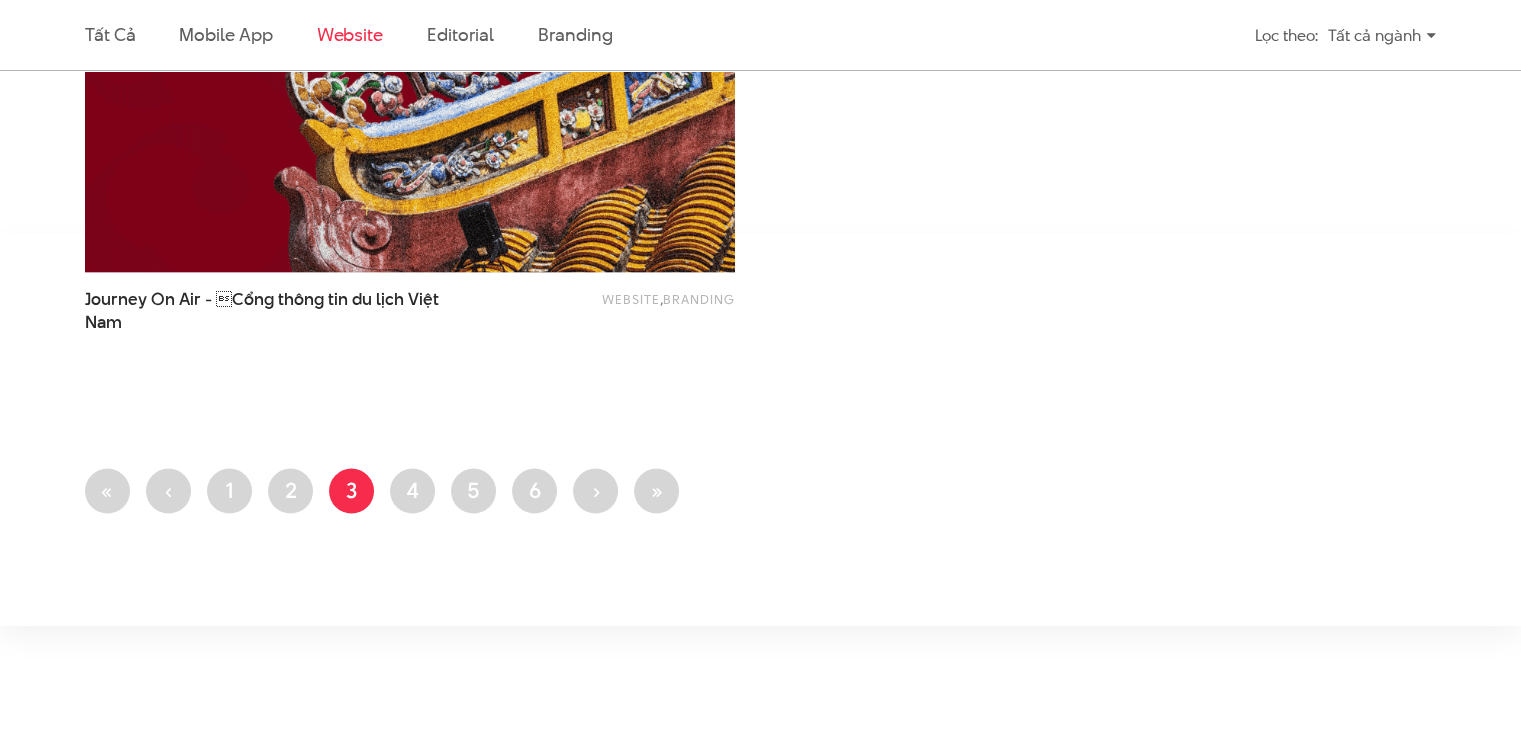 scroll, scrollTop: 3904, scrollLeft: 0, axis: vertical 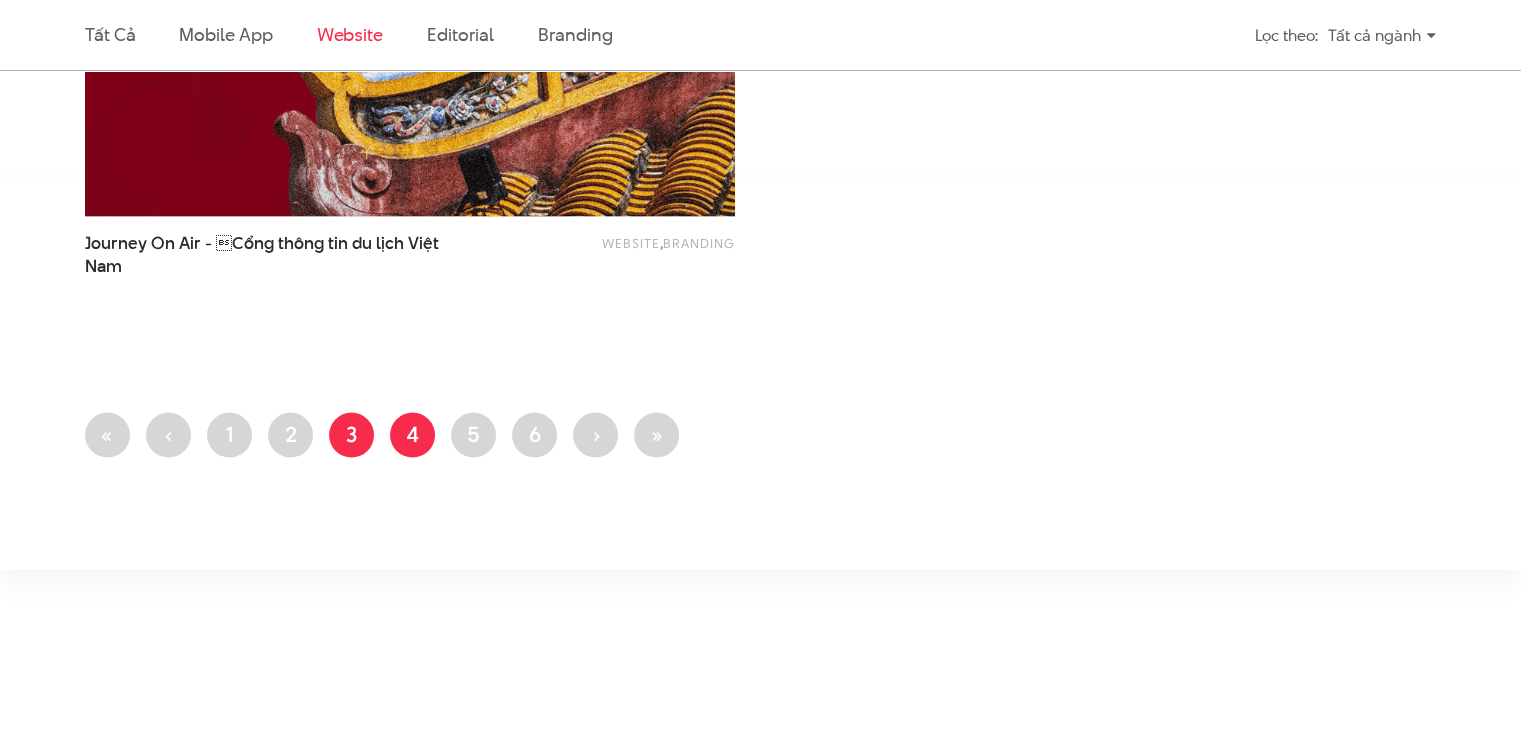 click on "Trang
4" at bounding box center (412, 435) 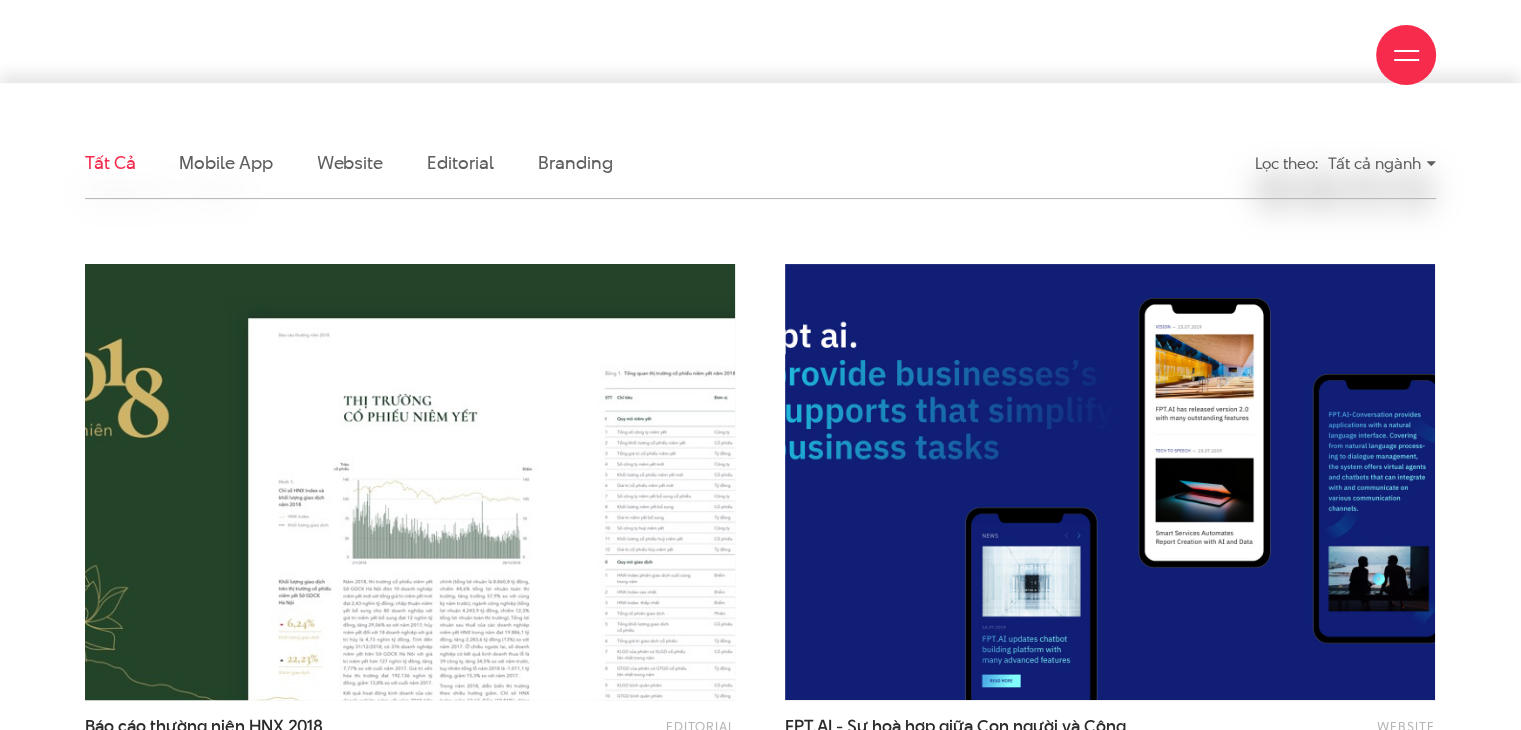 scroll, scrollTop: 500, scrollLeft: 0, axis: vertical 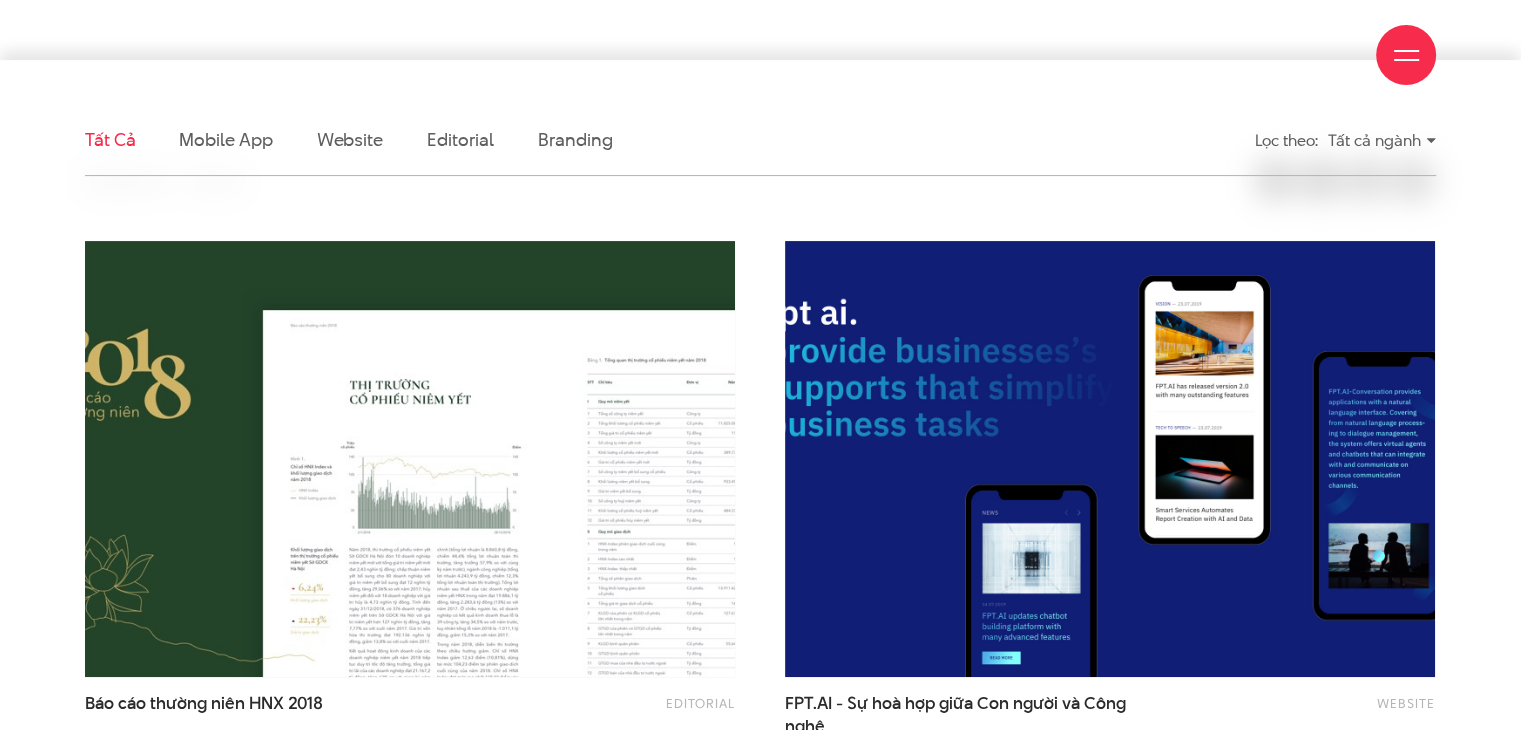 click on "Tất cả" at bounding box center [110, 139] 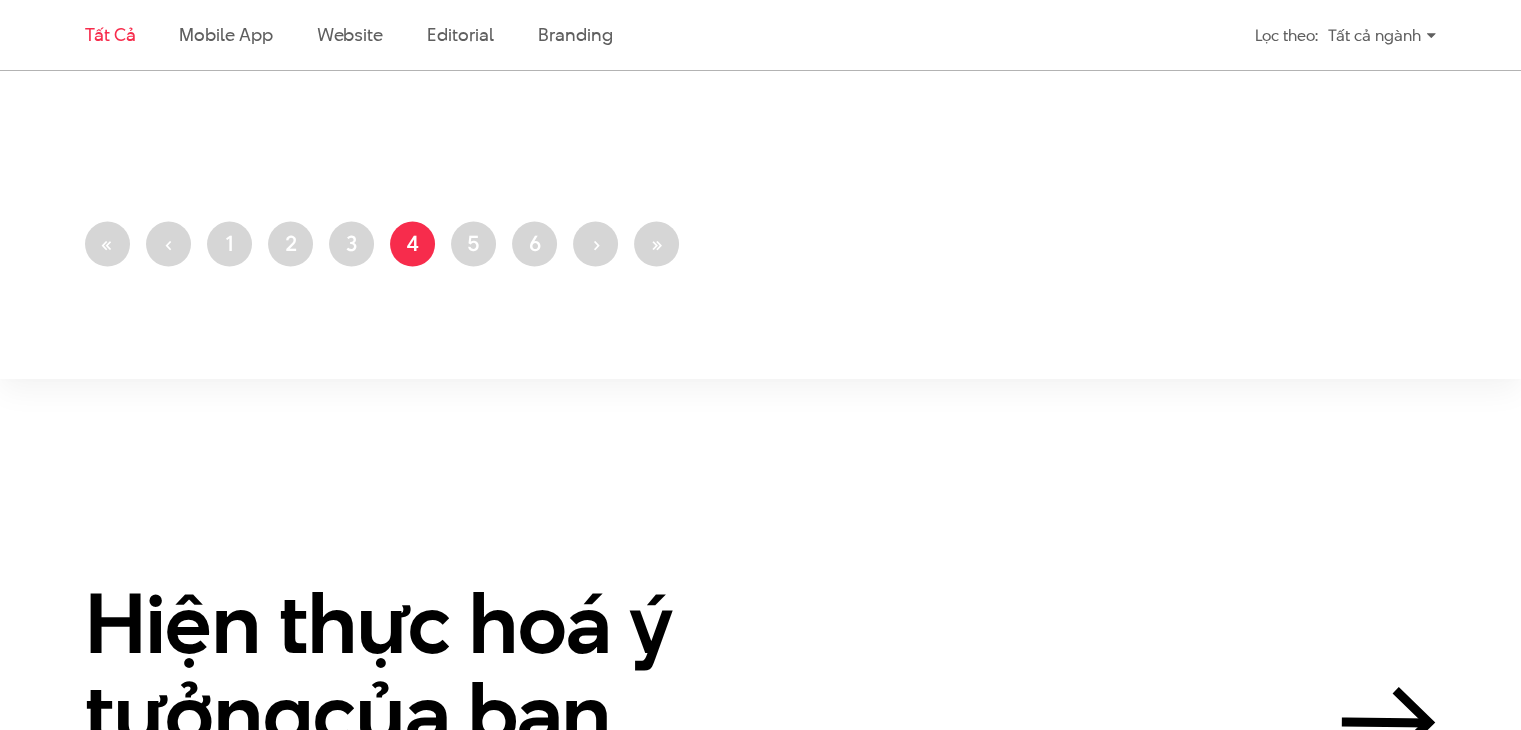 scroll, scrollTop: 4004, scrollLeft: 0, axis: vertical 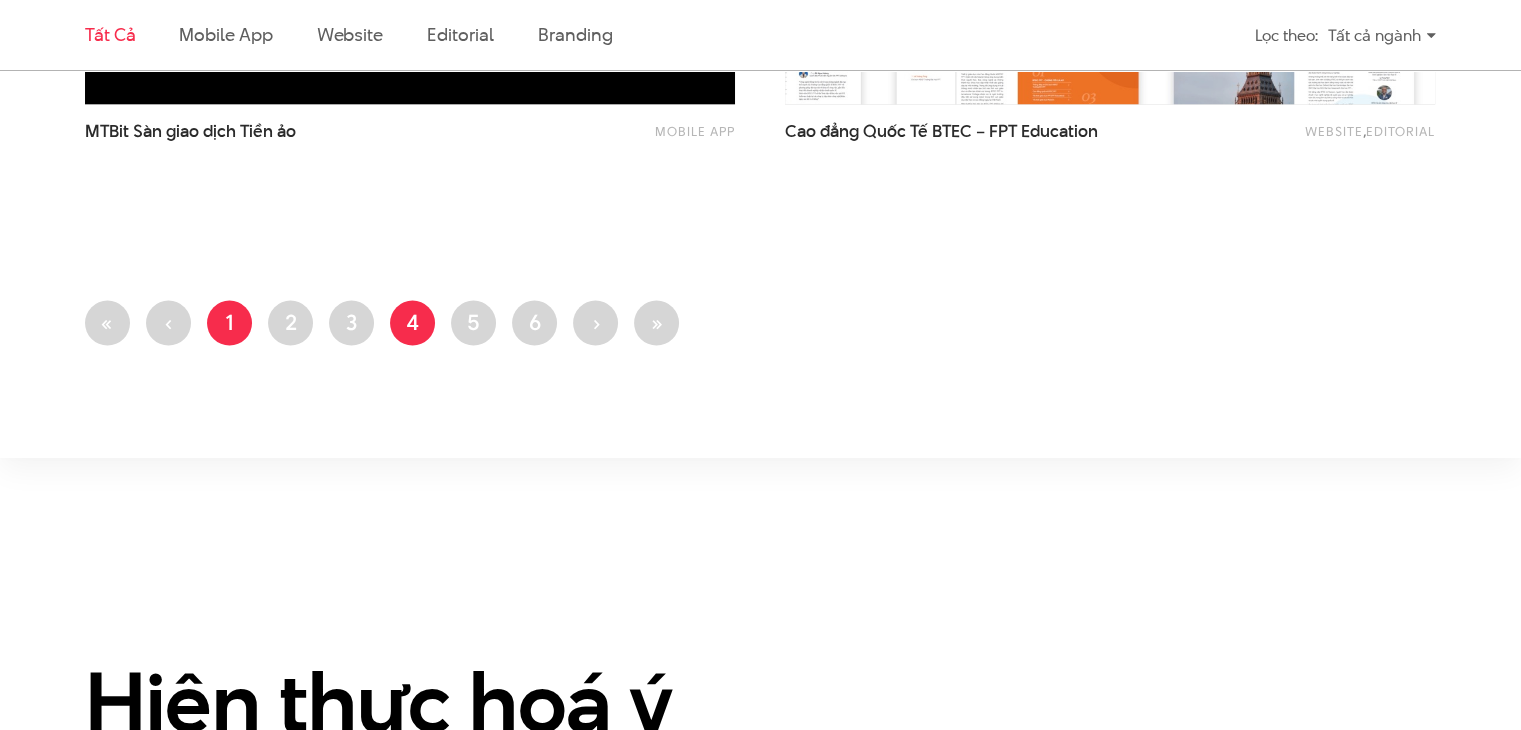 click on "Trang
1" at bounding box center [229, 323] 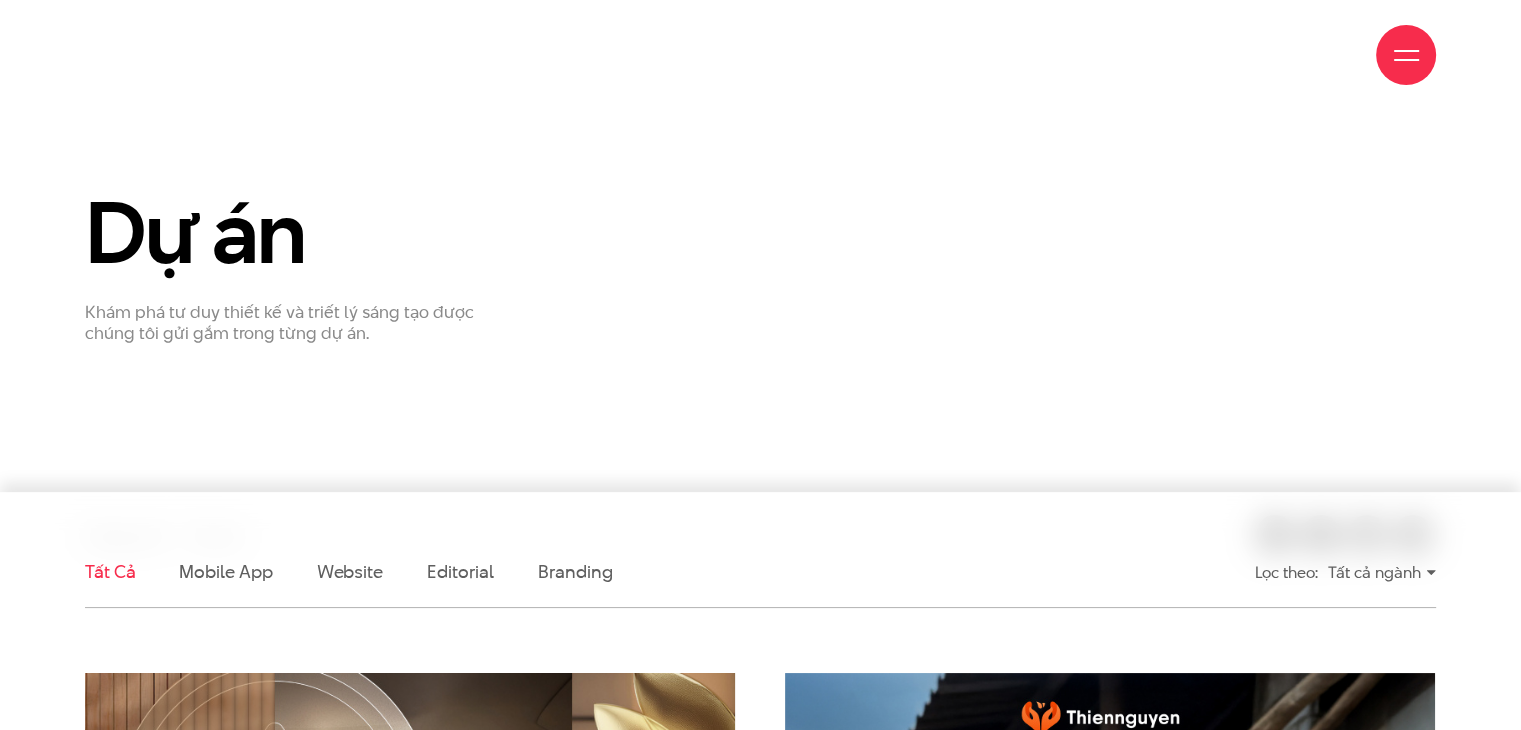scroll, scrollTop: 300, scrollLeft: 0, axis: vertical 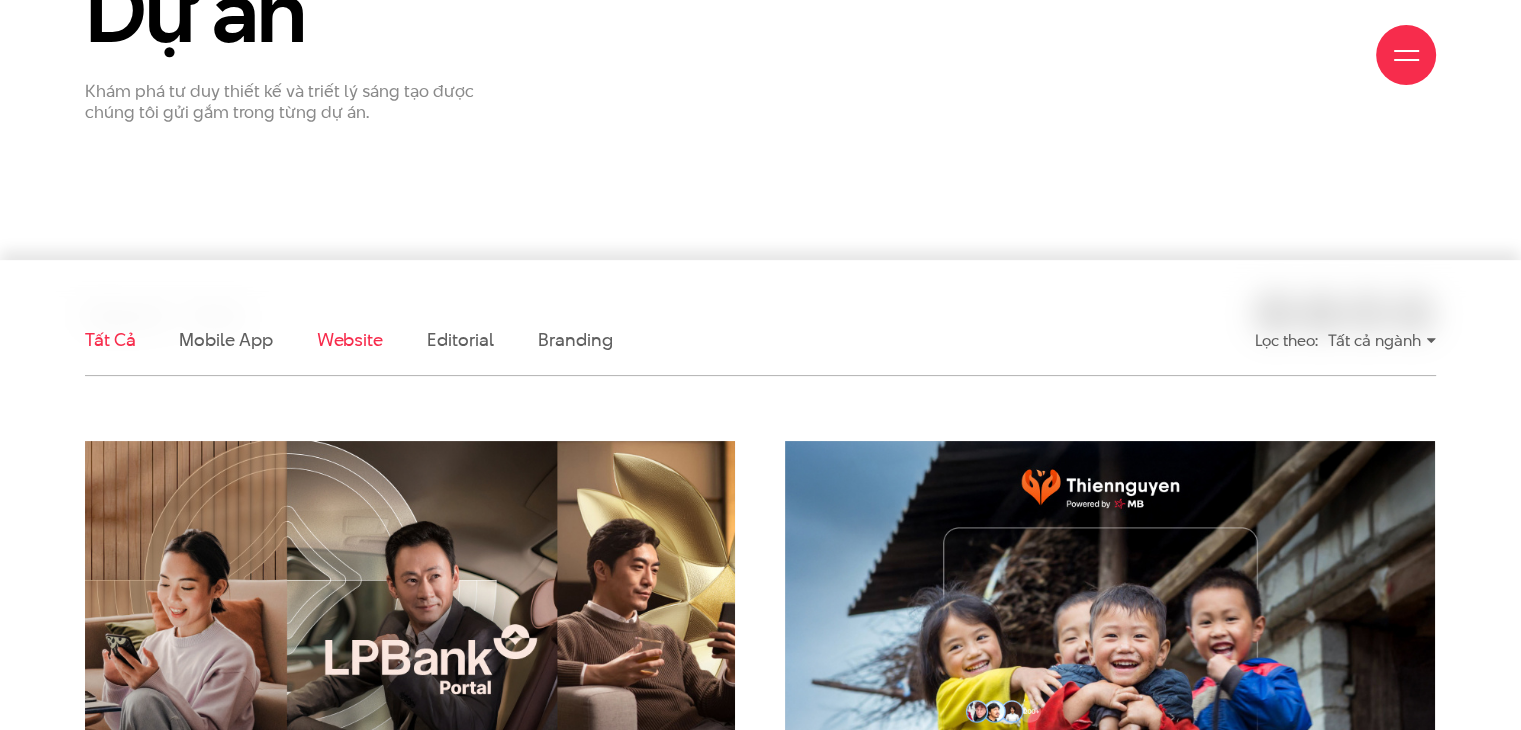 click on "Website" at bounding box center [350, 339] 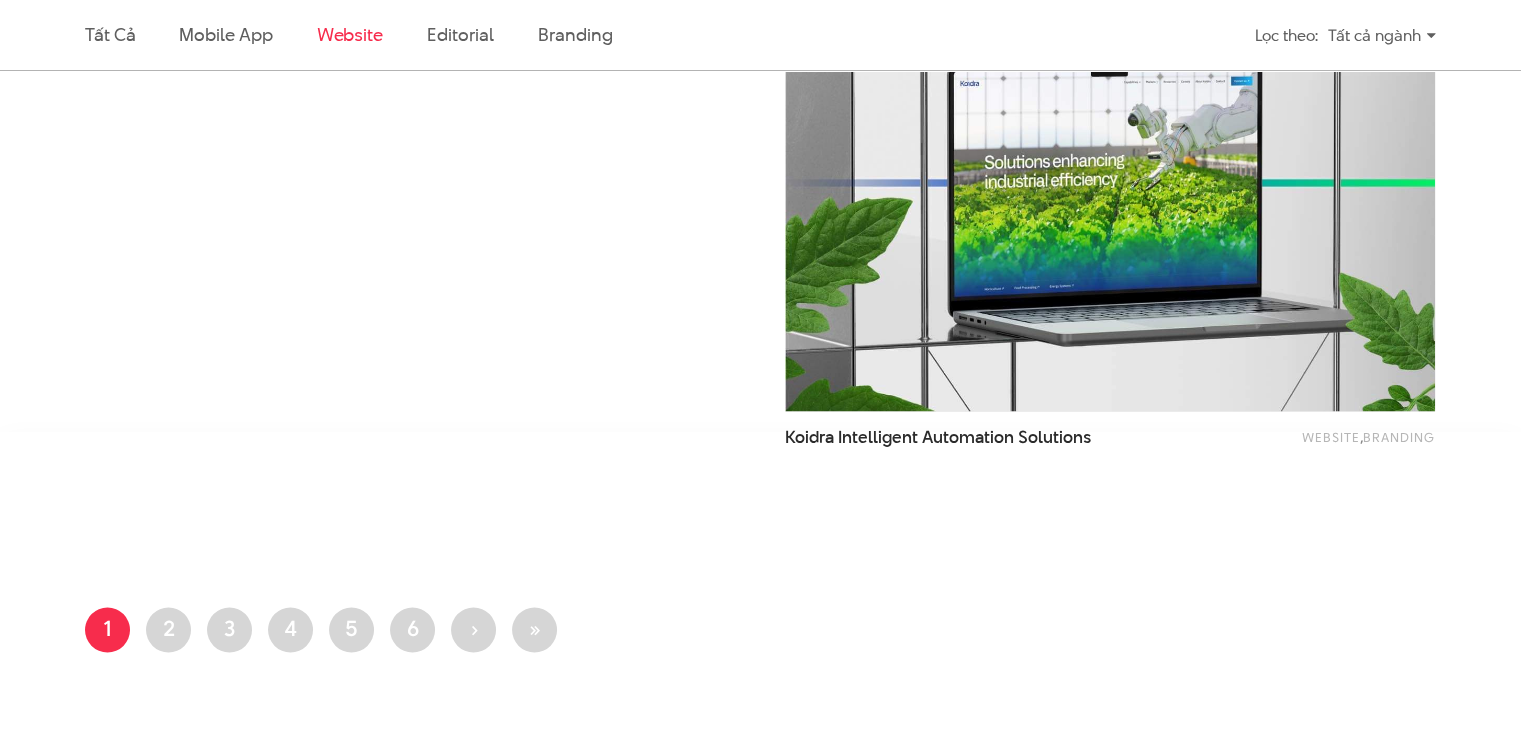 scroll, scrollTop: 3104, scrollLeft: 0, axis: vertical 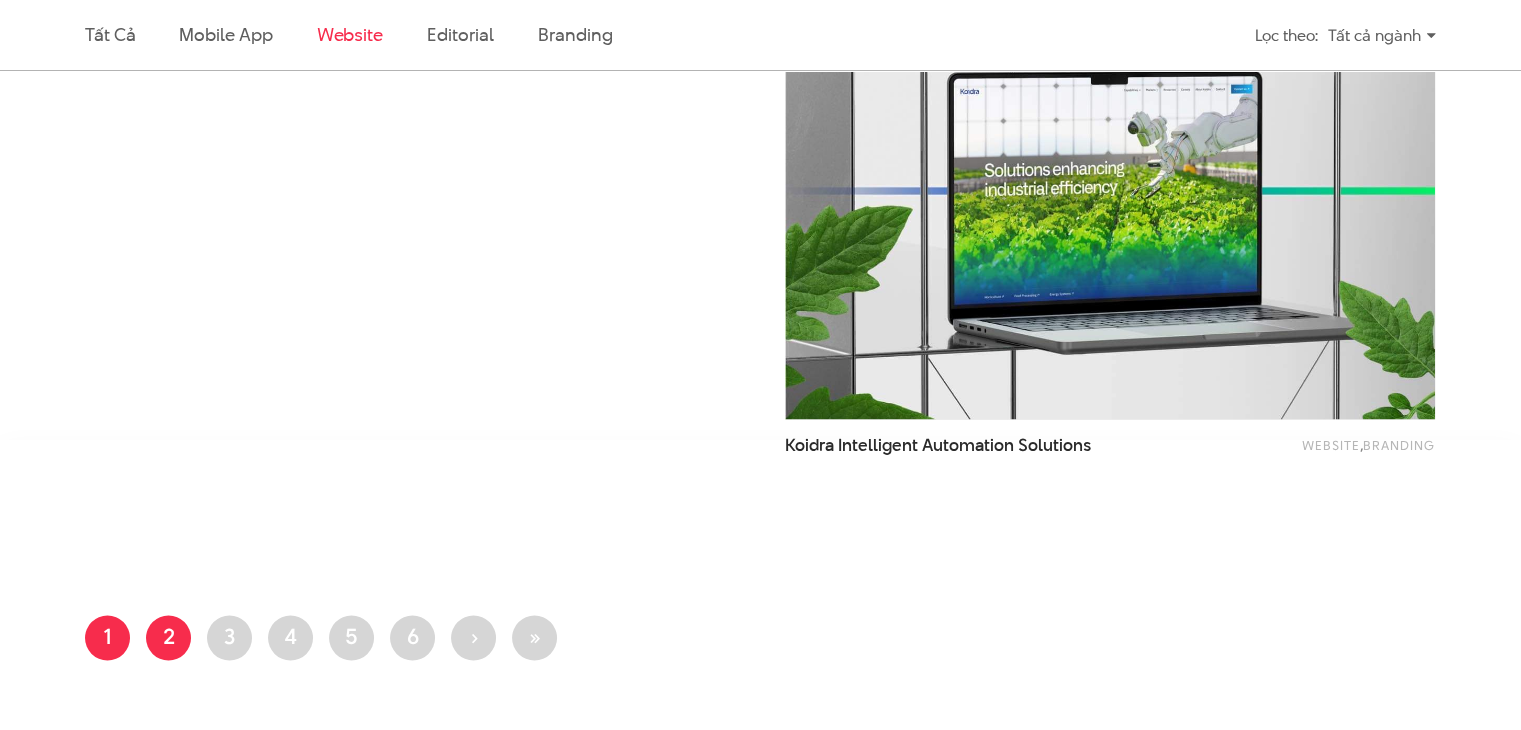 click on "Trang
2" at bounding box center [168, 637] 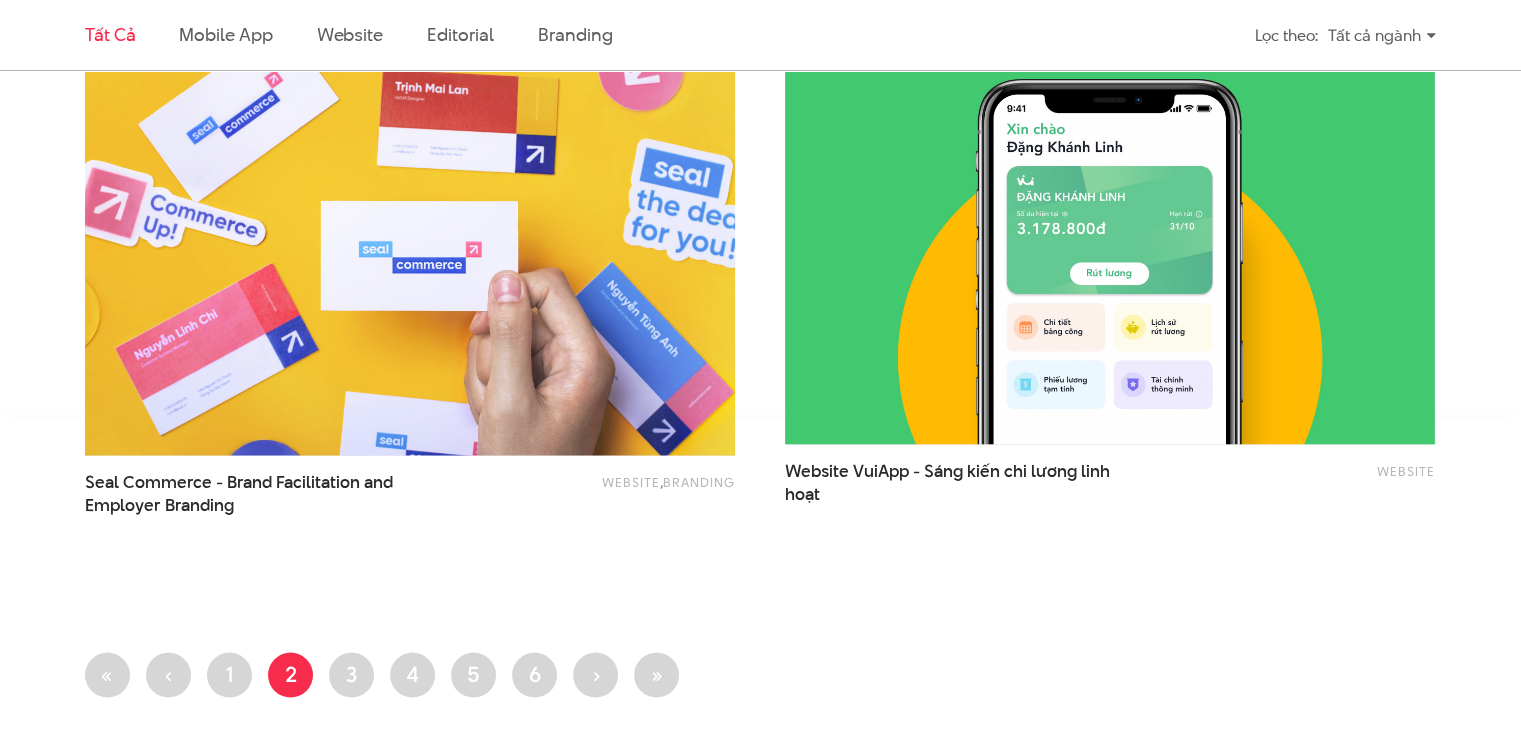 scroll, scrollTop: 3700, scrollLeft: 0, axis: vertical 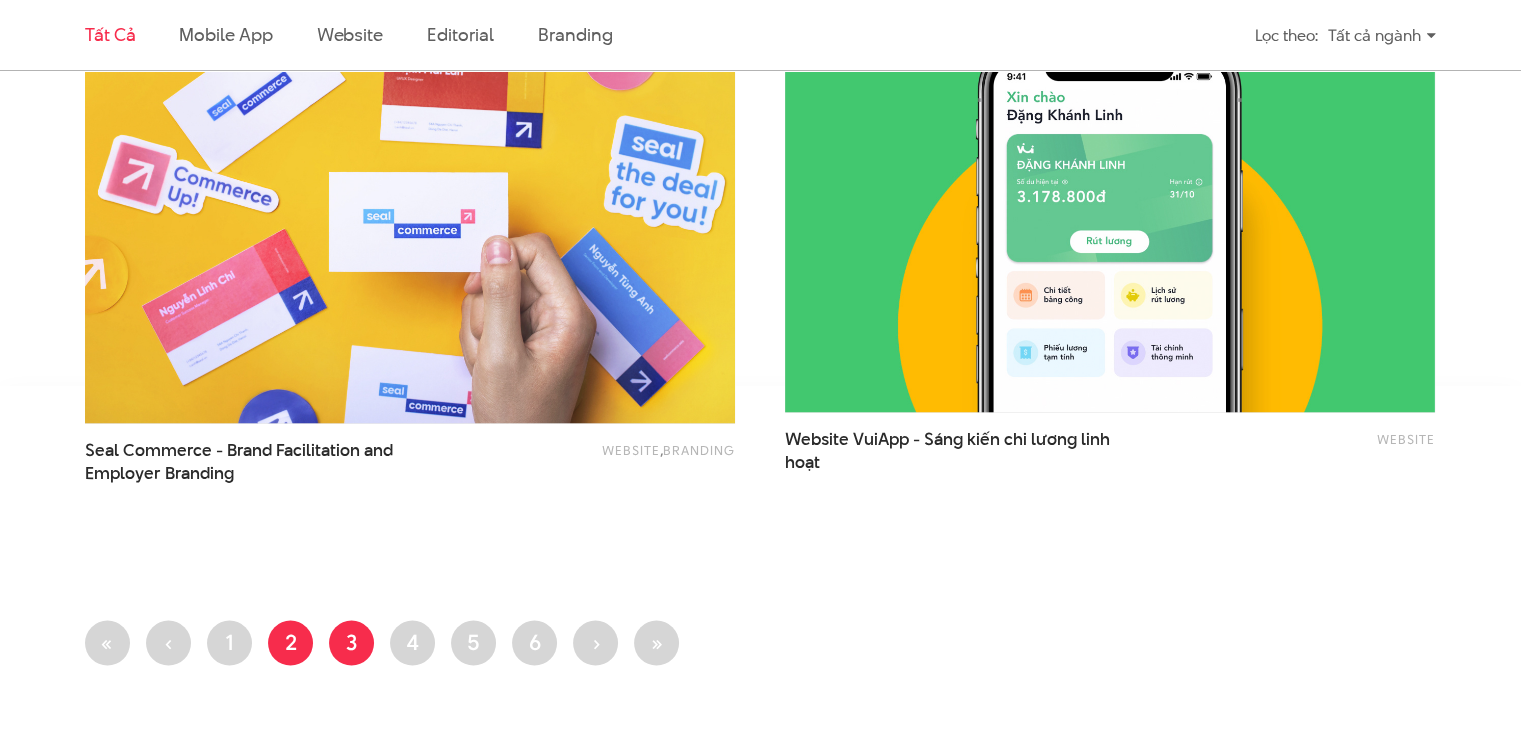 click on "Trang
3" at bounding box center [351, 642] 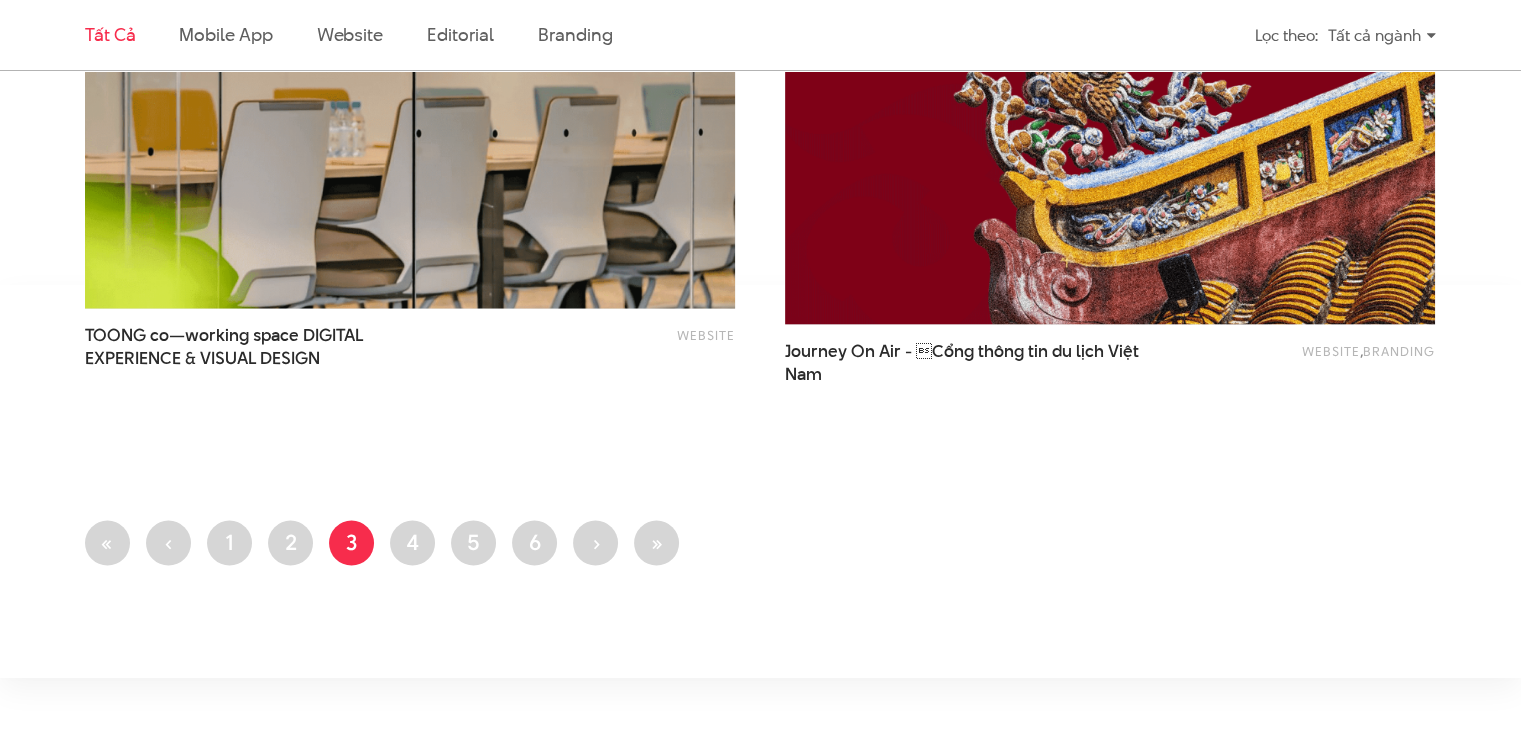 scroll, scrollTop: 3900, scrollLeft: 0, axis: vertical 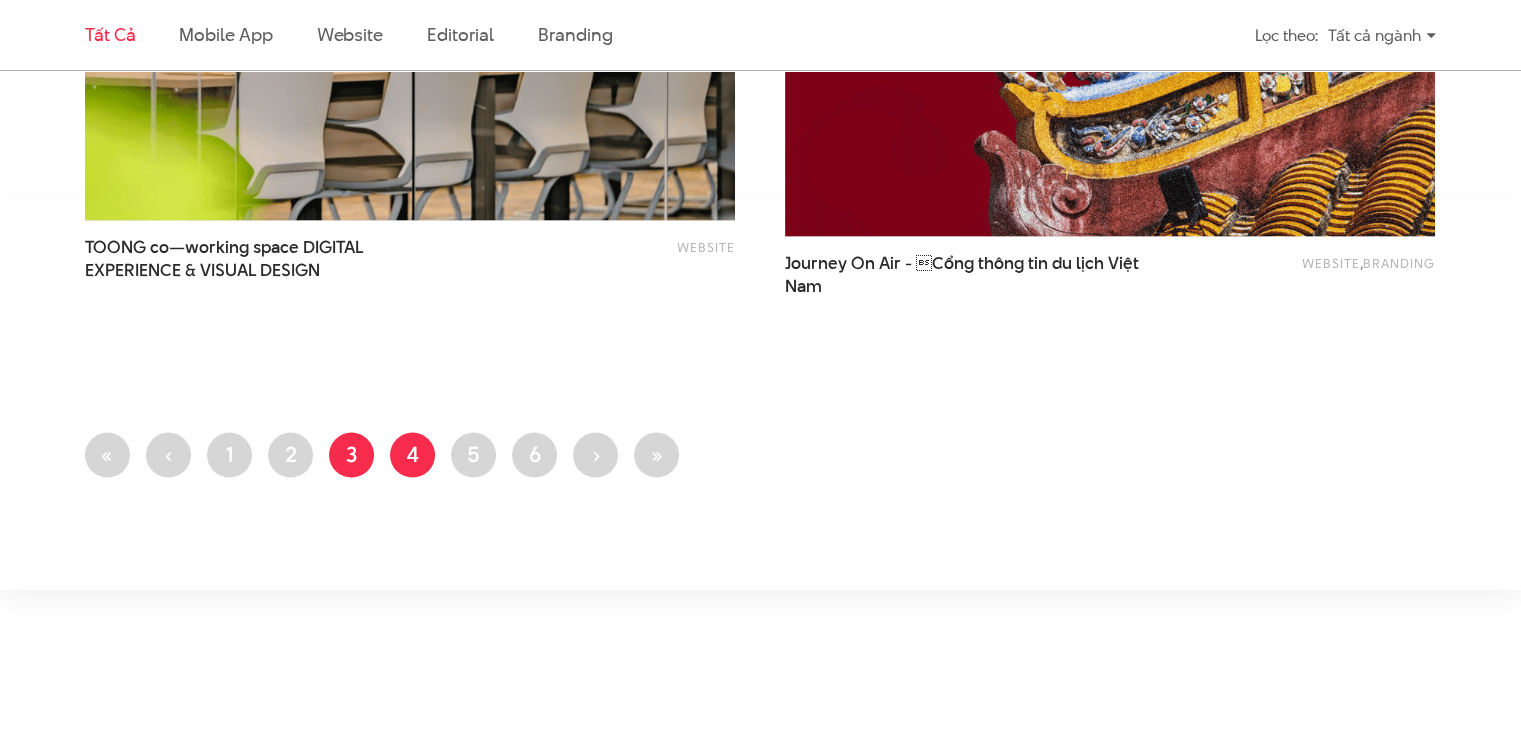 click on "Trang
4" at bounding box center [412, 455] 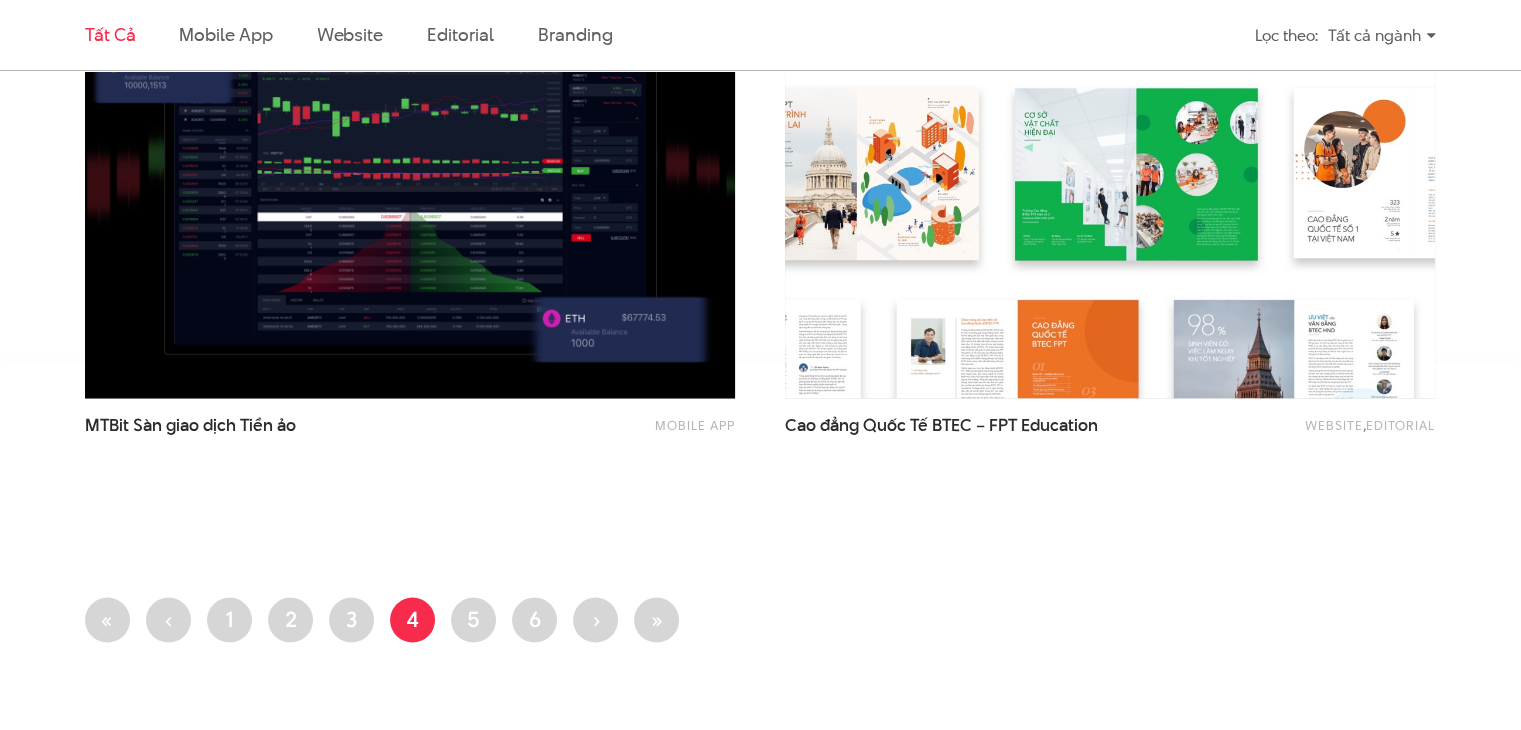 scroll, scrollTop: 3800, scrollLeft: 0, axis: vertical 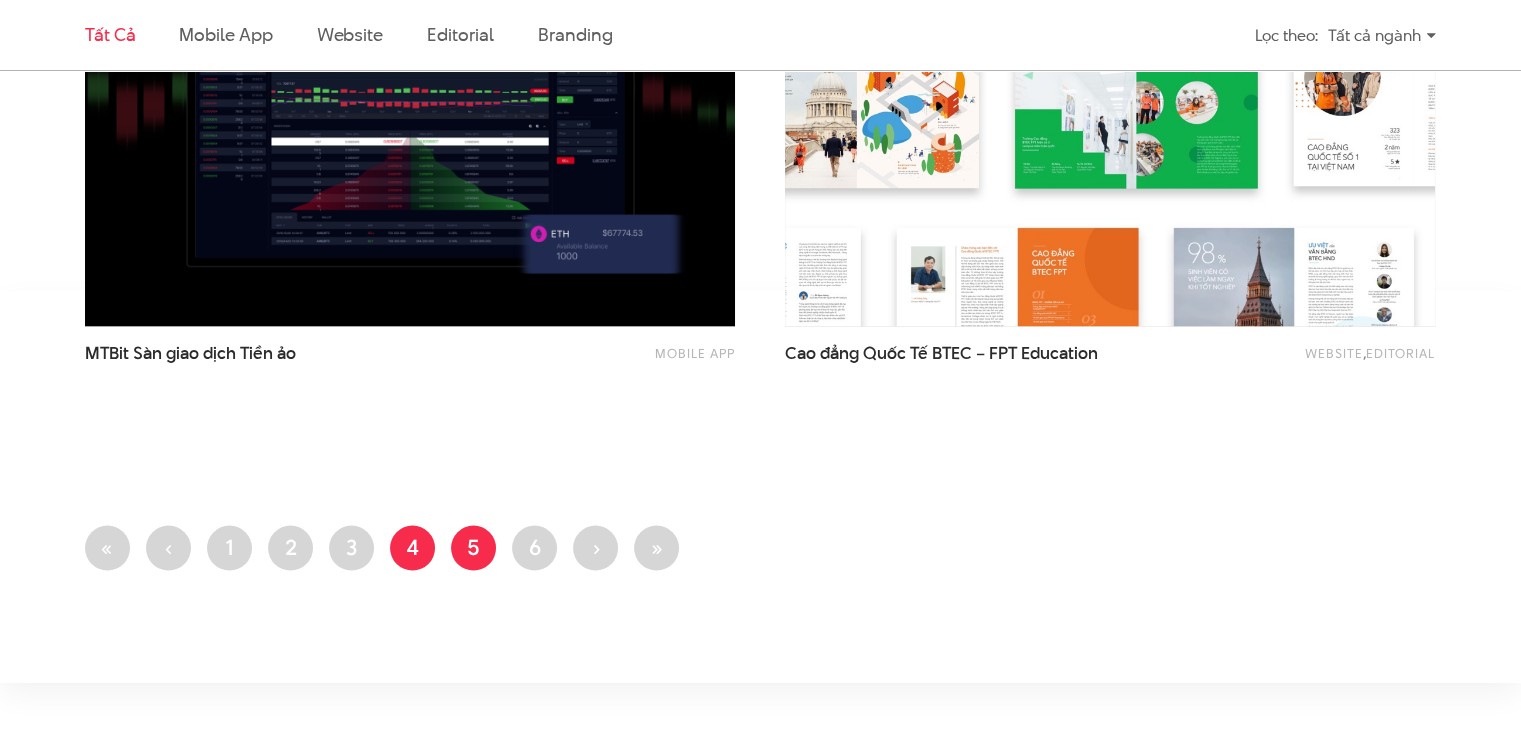 click on "Trang
5" at bounding box center [473, 547] 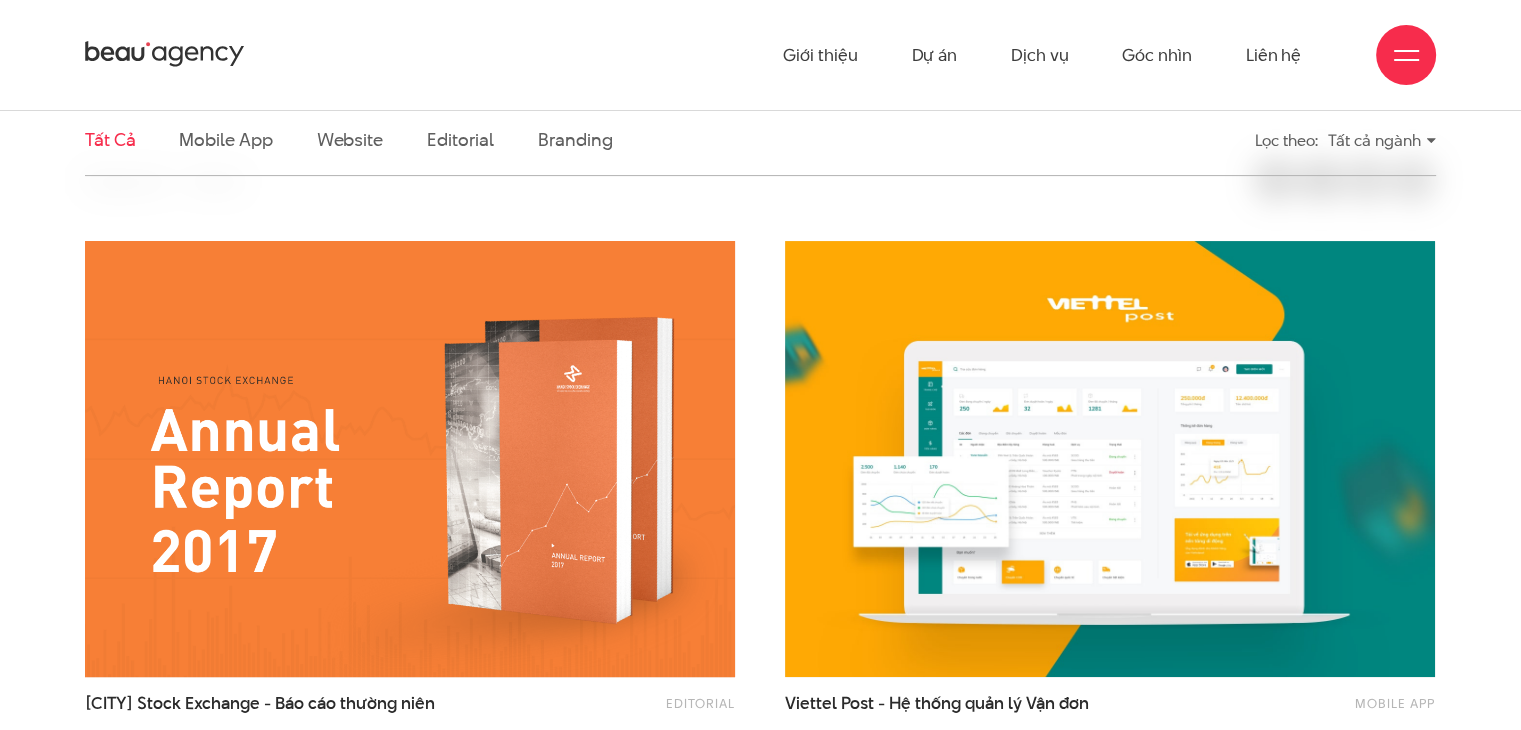 scroll, scrollTop: 0, scrollLeft: 0, axis: both 